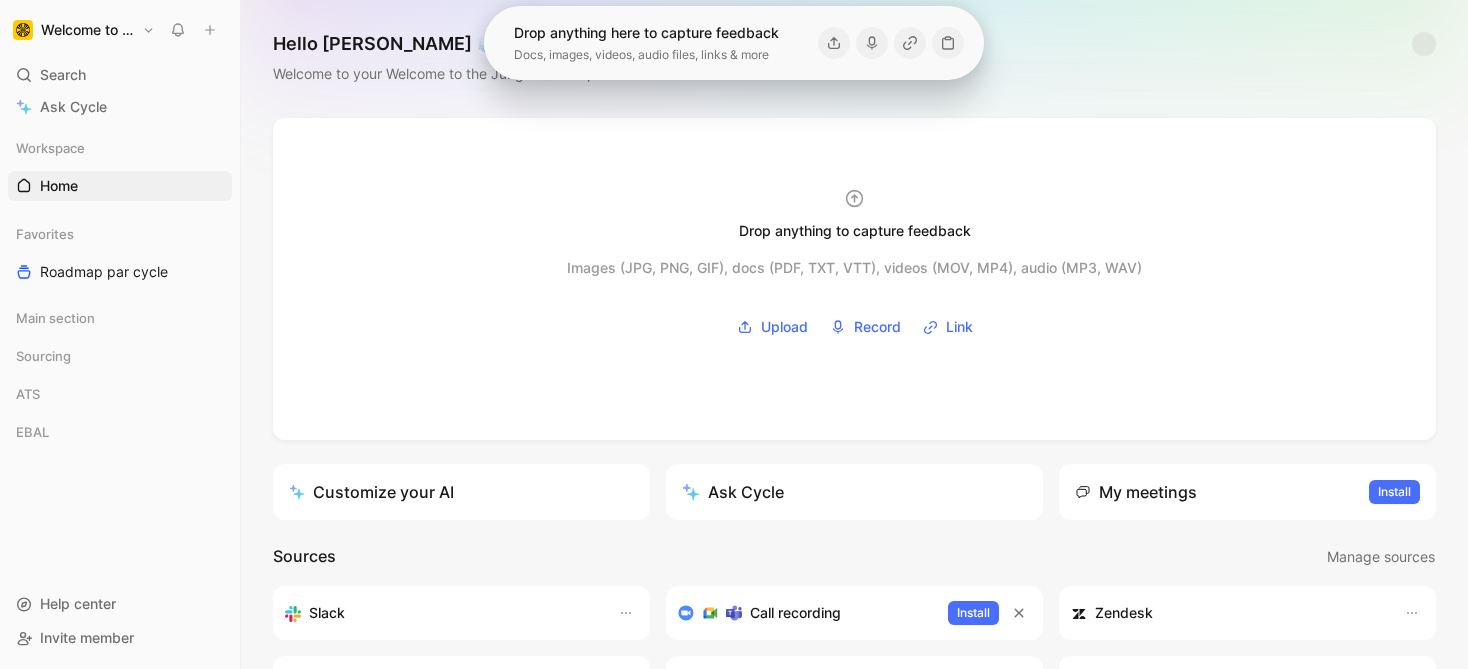 scroll, scrollTop: 0, scrollLeft: 0, axis: both 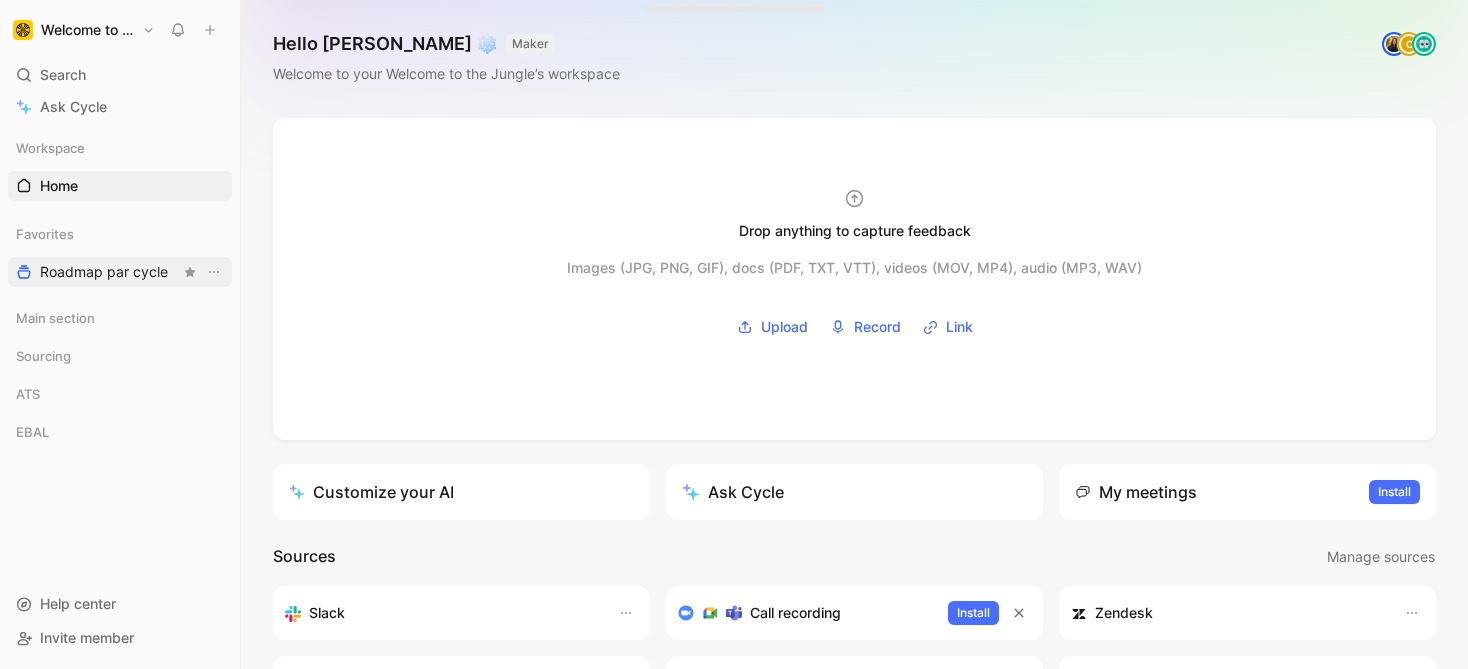 drag, startPoint x: 78, startPoint y: 113, endPoint x: 108, endPoint y: 280, distance: 169.67322 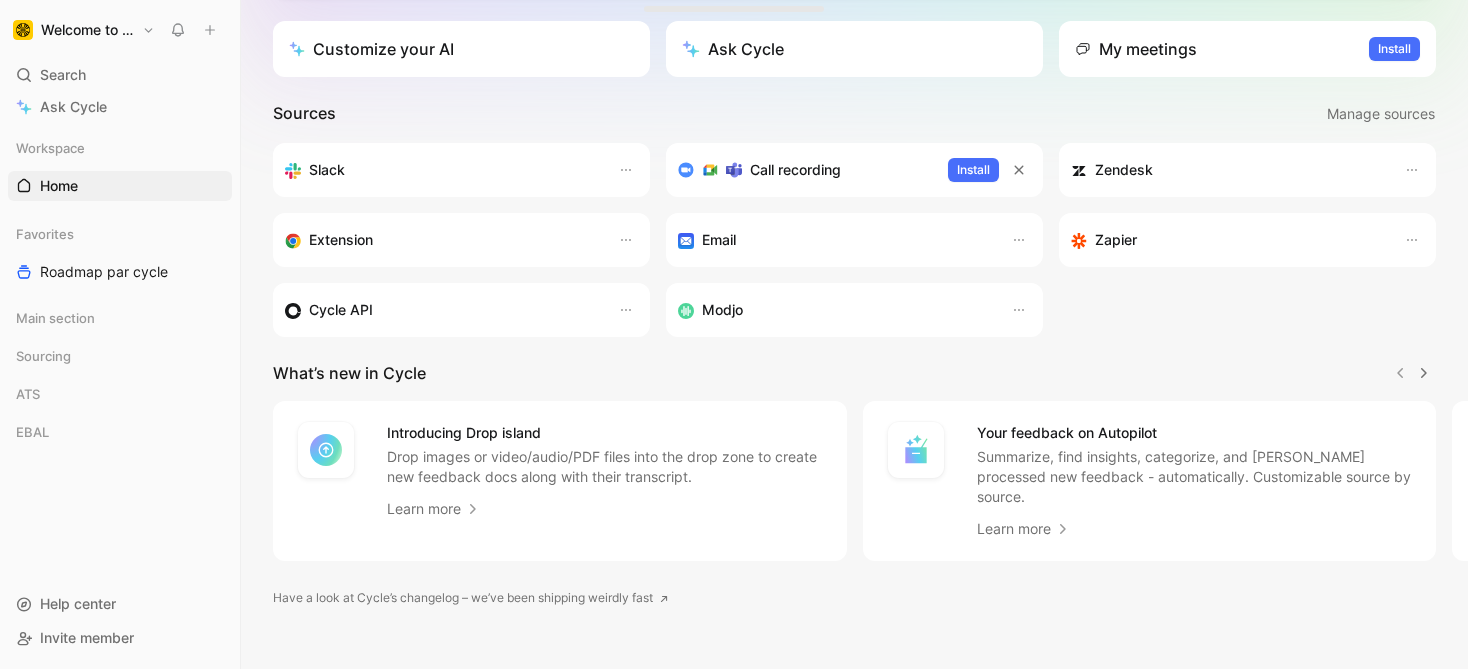 scroll, scrollTop: 0, scrollLeft: 0, axis: both 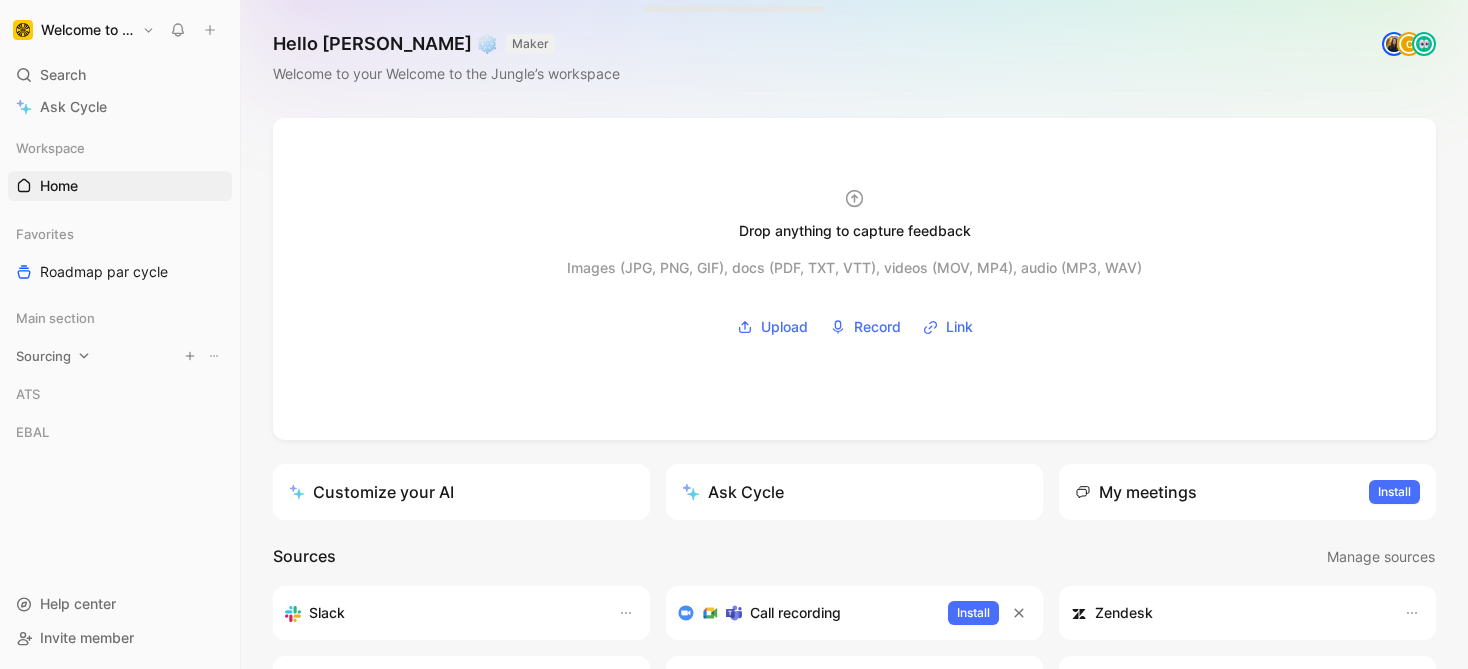 click 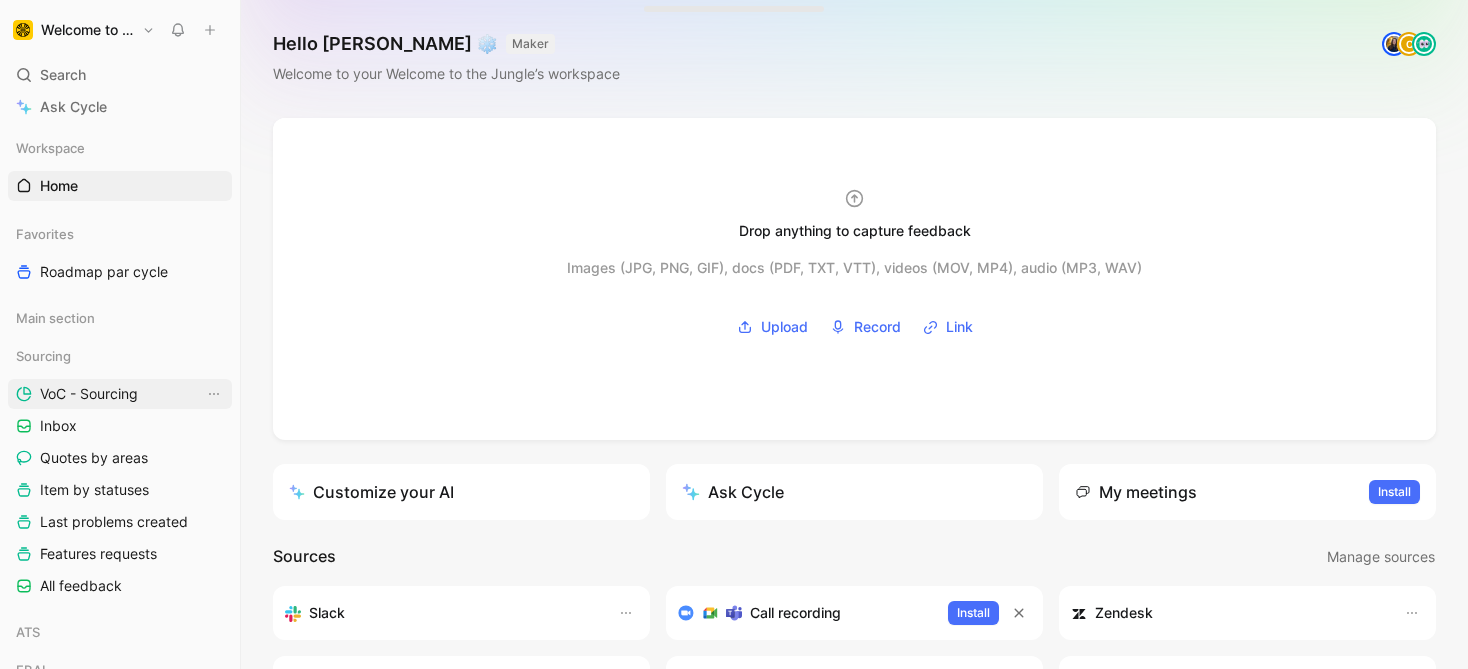 click on "VoC - Sourcing" at bounding box center [89, 394] 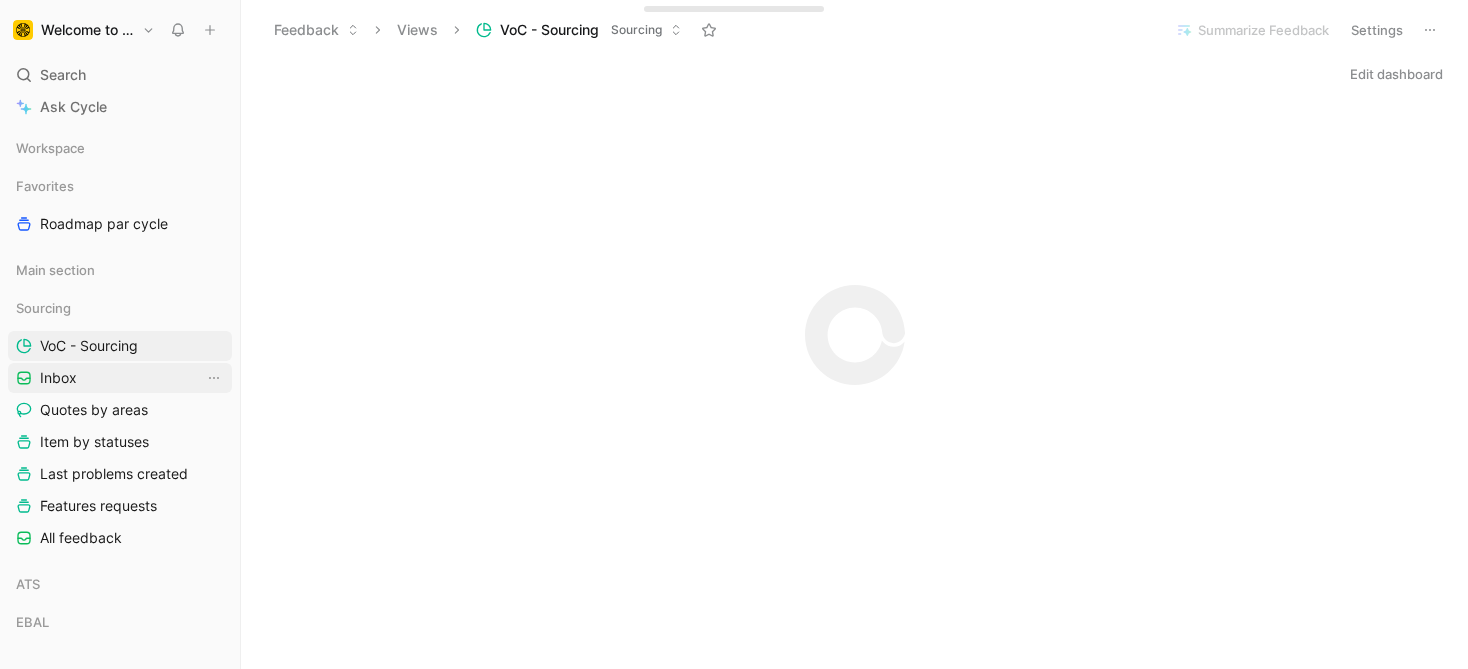 click on "Inbox" at bounding box center (58, 378) 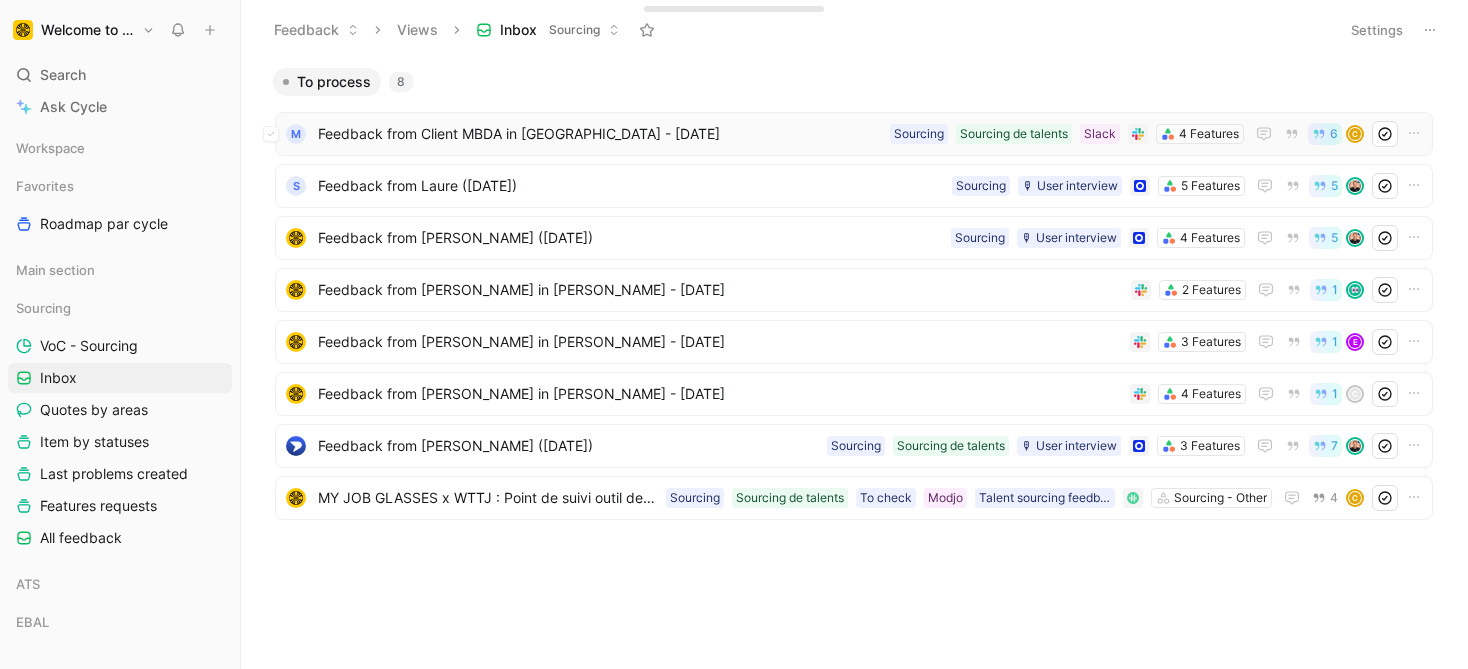 click on "Feedback from Client MBDA in [GEOGRAPHIC_DATA] - [DATE]" at bounding box center [600, 134] 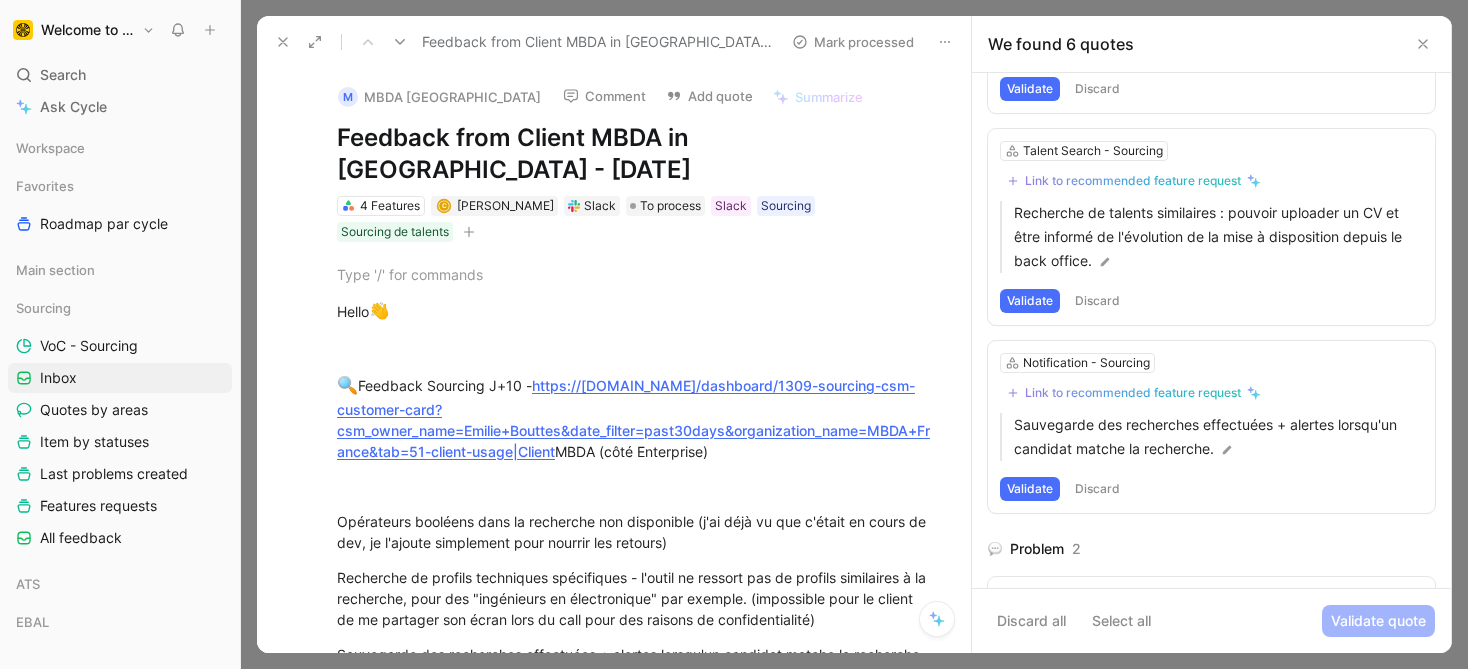 scroll, scrollTop: 0, scrollLeft: 0, axis: both 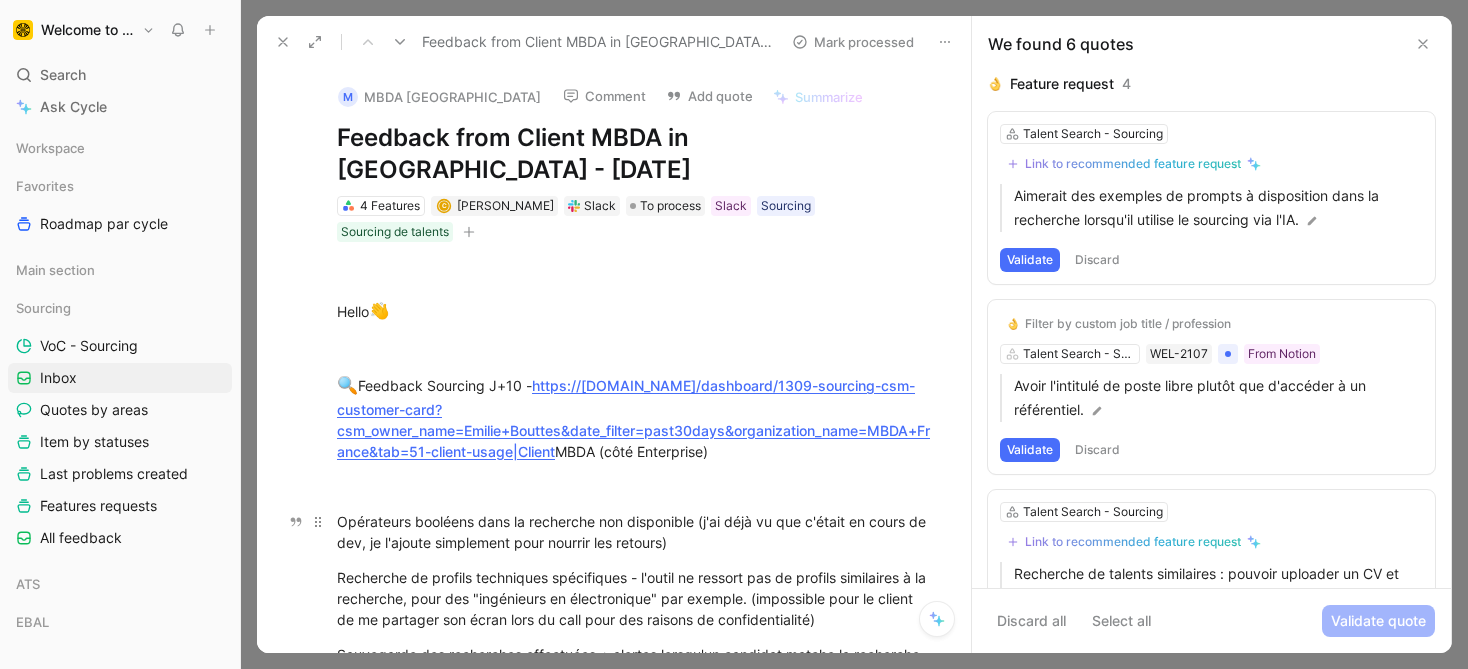 drag, startPoint x: 706, startPoint y: 483, endPoint x: 360, endPoint y: 462, distance: 346.6367 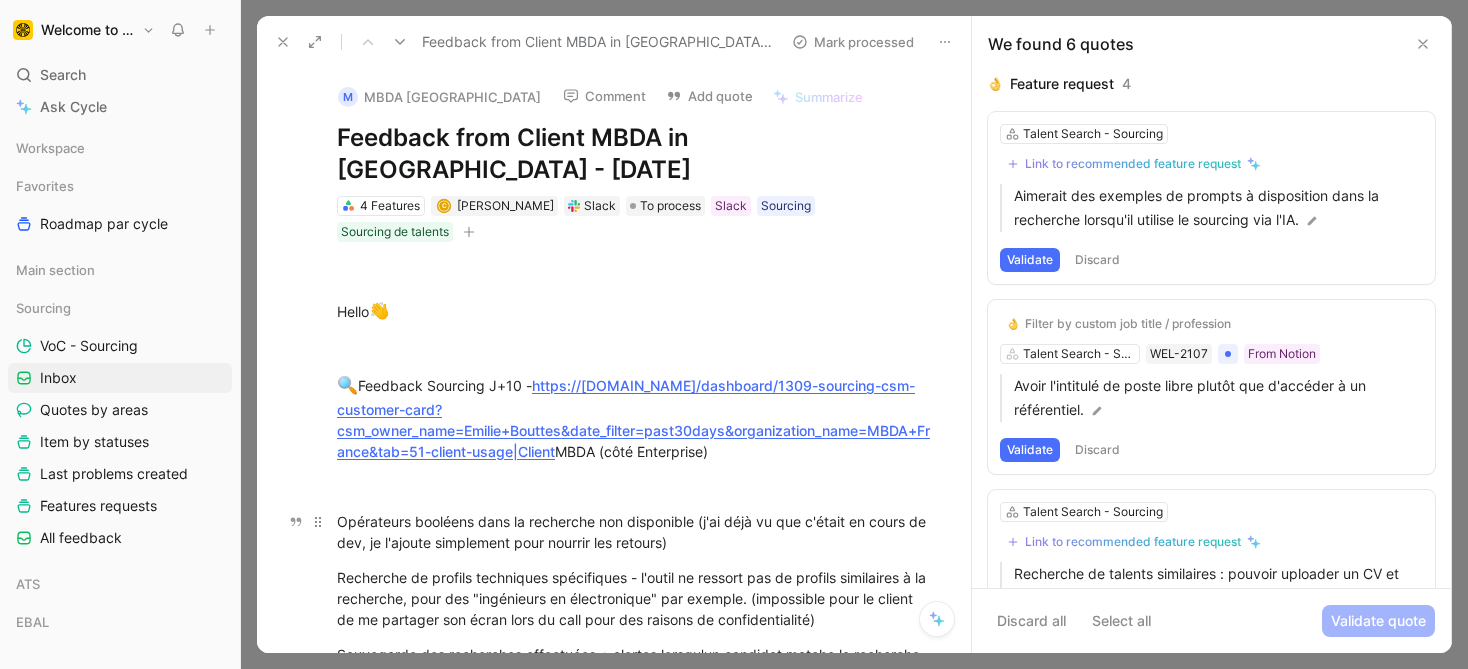 click on "Hello  👋 🔍  Feedback Sourcing J+10 -  https://[DOMAIN_NAME]/dashboard/1309-sourcing-csm-customer-card?csm_owner_name=Emilie+Bouttes&date_filter=past30days&organization_name=MBDA+France&tab=51-client-usage|Client  MBDA (côté Enterprise) Opérateurs booléens dans la recherche non disponible (j'ai déjà vu que c'était en cours de dev, je l'ajoute simplement pour nourrir les retours) Recherche de profils techniques spécifiques - l'outil ne ressort pas de profils similaires à la recherche, pour des "ingénieurs en électronique" par exemple. (impossible pour le client de me partager son écran lors du call pour des raisons de confidentialité) Sauvegarde des recherches effectuées + alertes lorsqu'un candidat matche la recherche (le recruteur trouve ça chronophage de retaper la recherche à chaque fois et une alerte serait un bonus ++) avoir l'intitulé de poste libre plutôt que d'accéder à un référentiel Merci et à dispo  🙏" at bounding box center [635, 614] 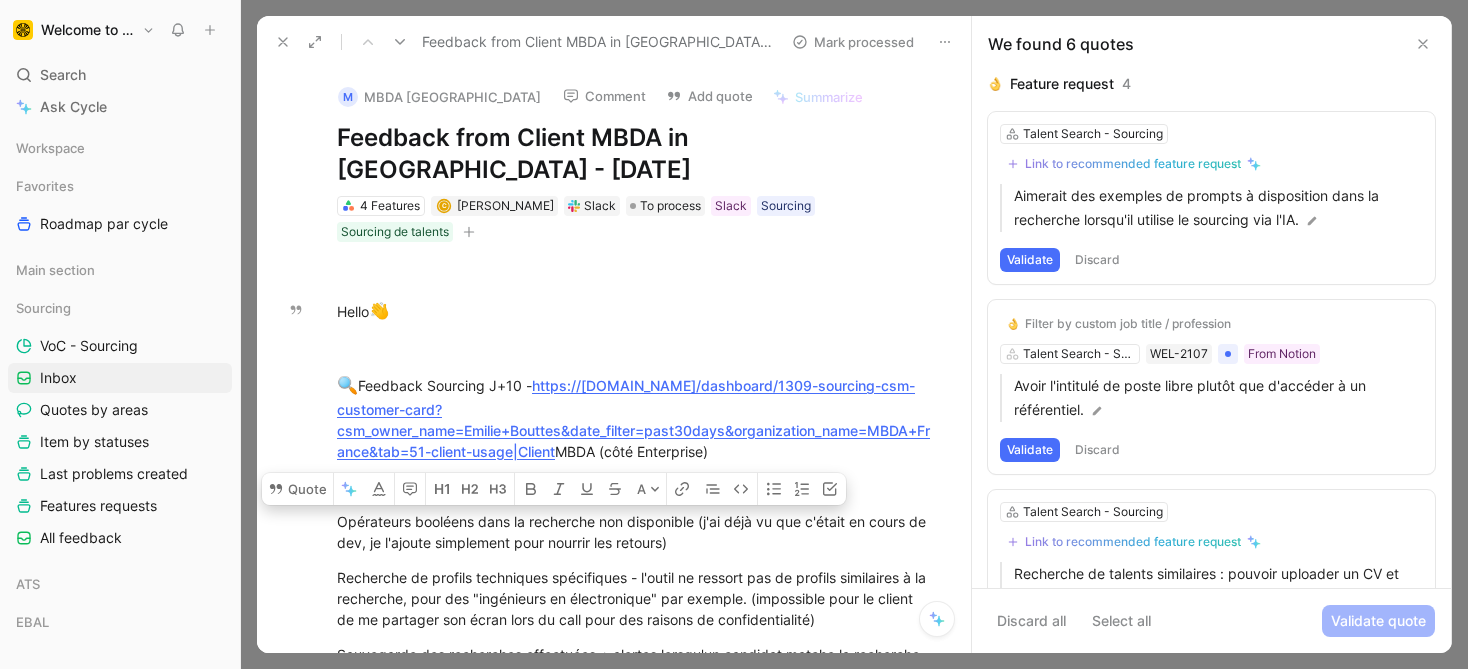 click 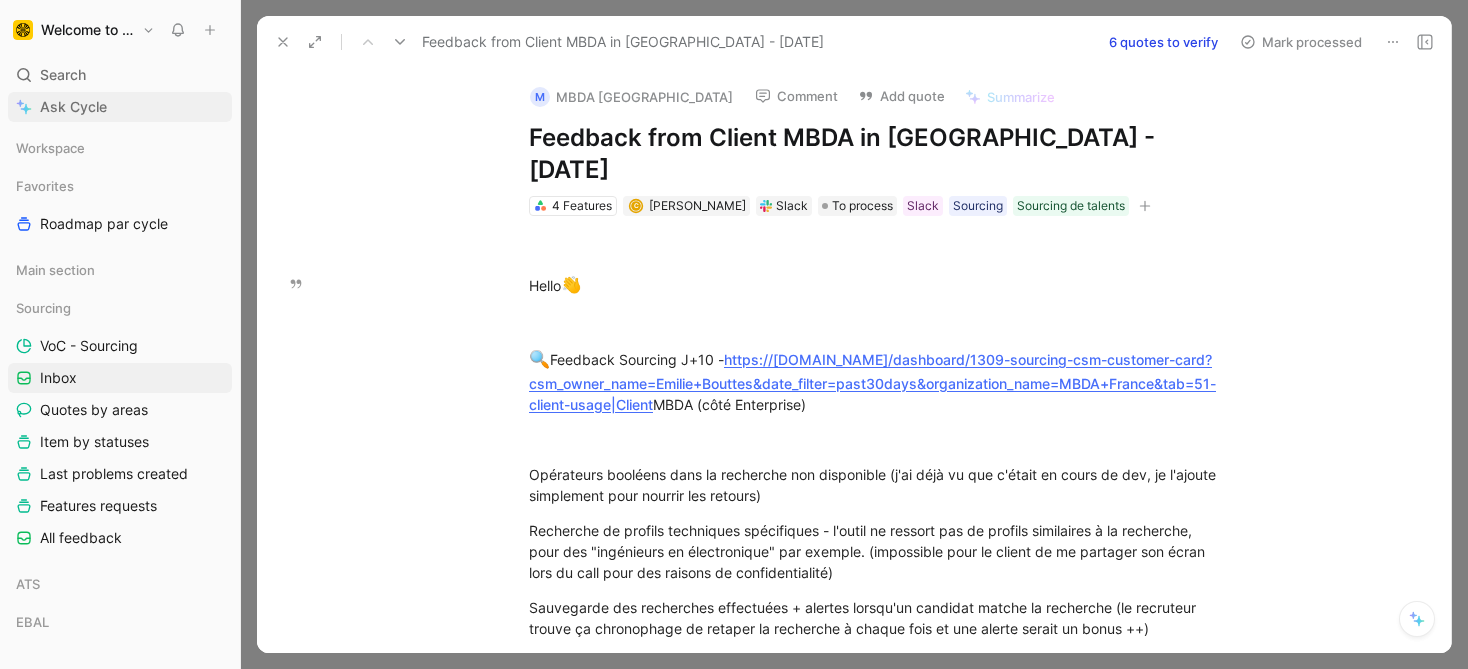 click on "Ask Cycle" at bounding box center [73, 107] 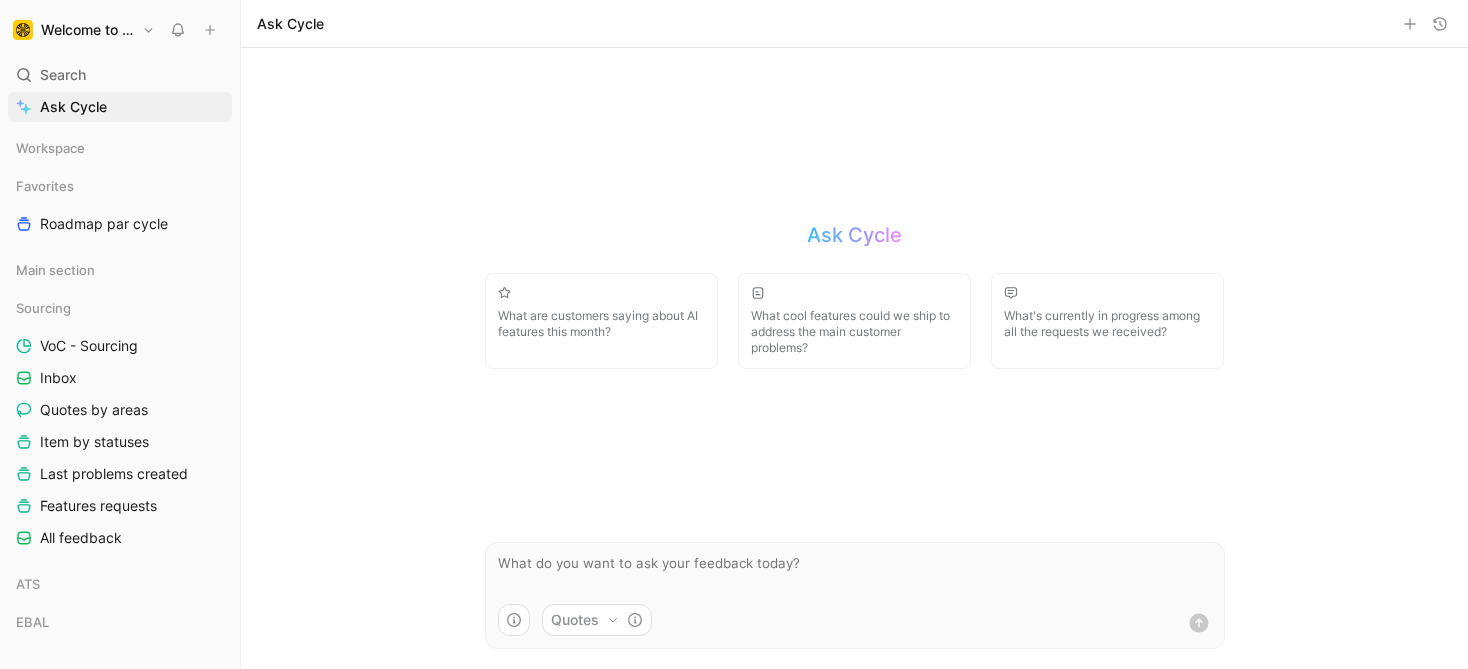click at bounding box center [855, 573] 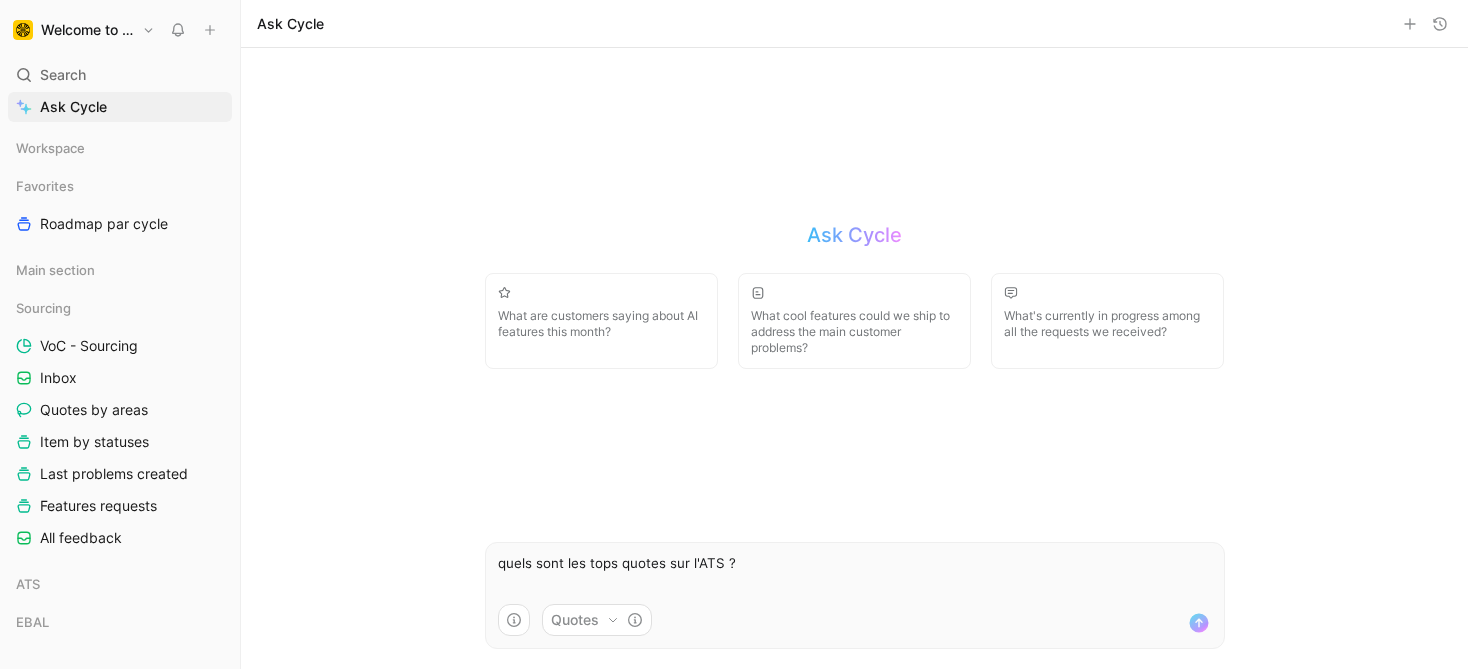 type on "quels sont les tops quotes sur l'ATS ?" 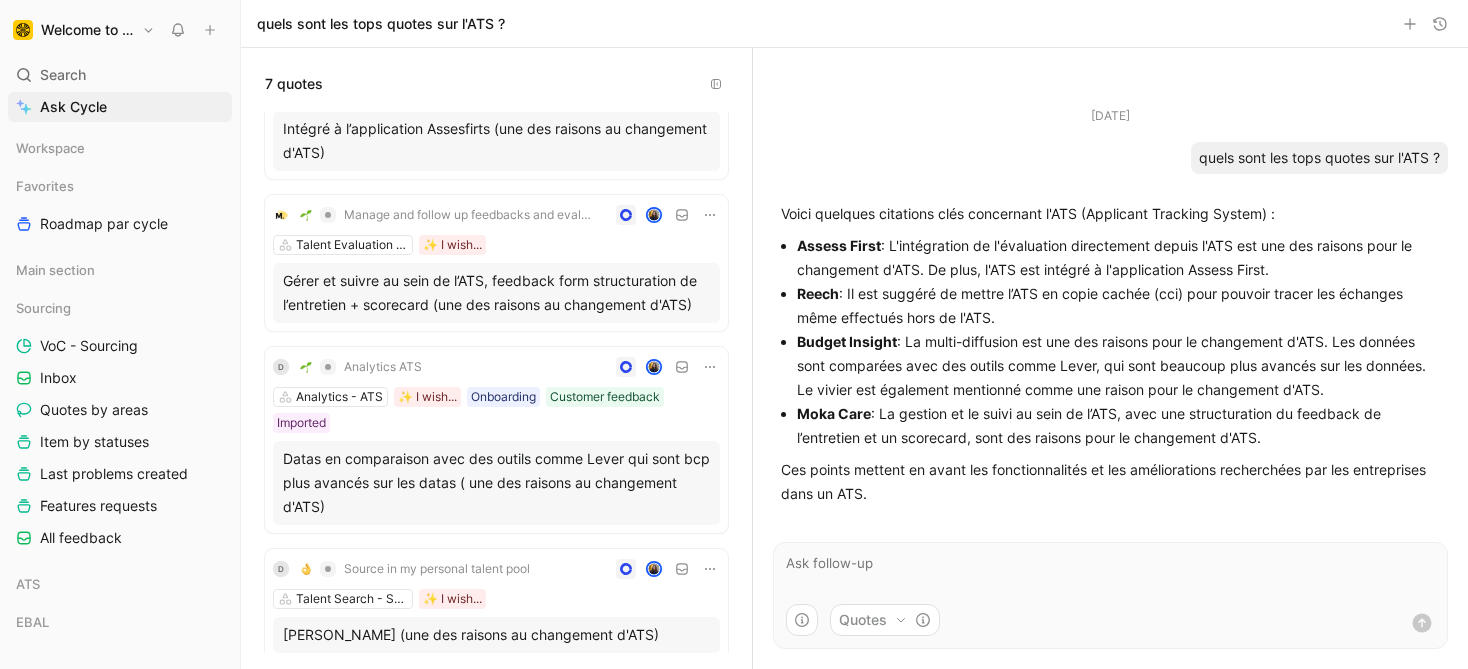 scroll, scrollTop: 0, scrollLeft: 0, axis: both 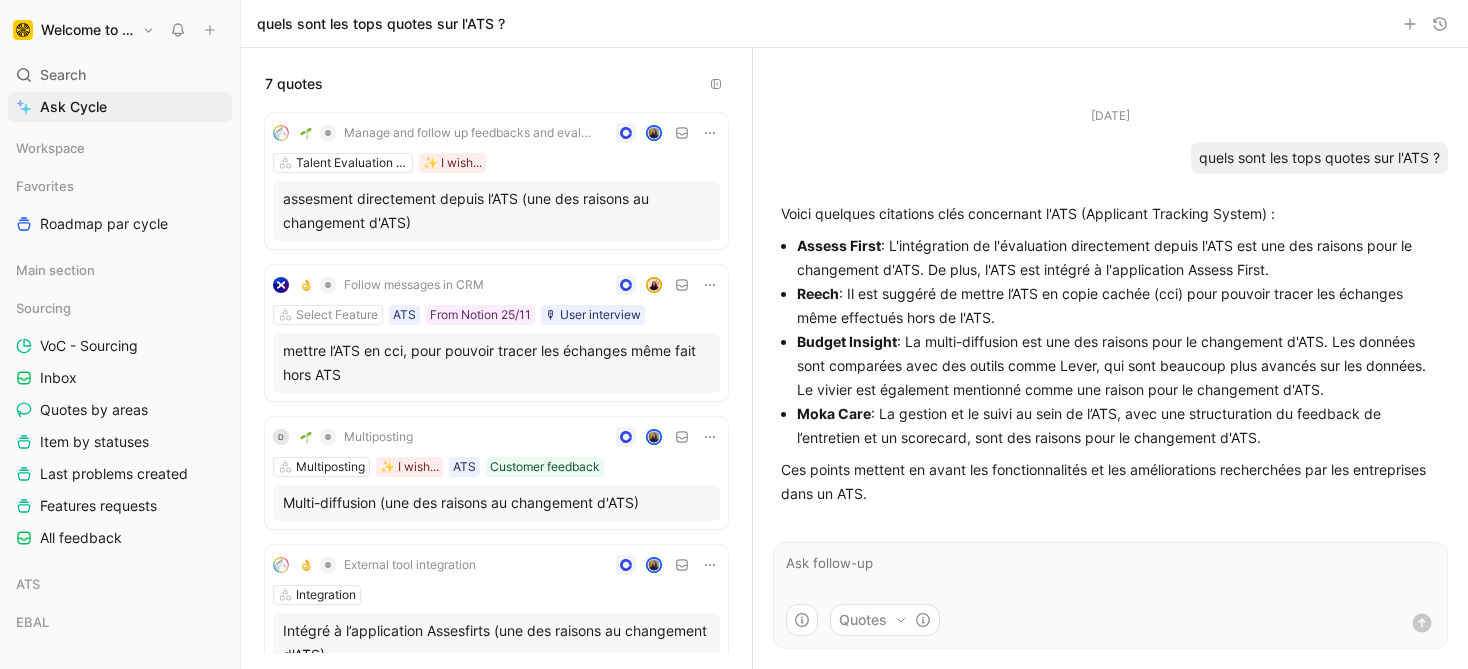 click 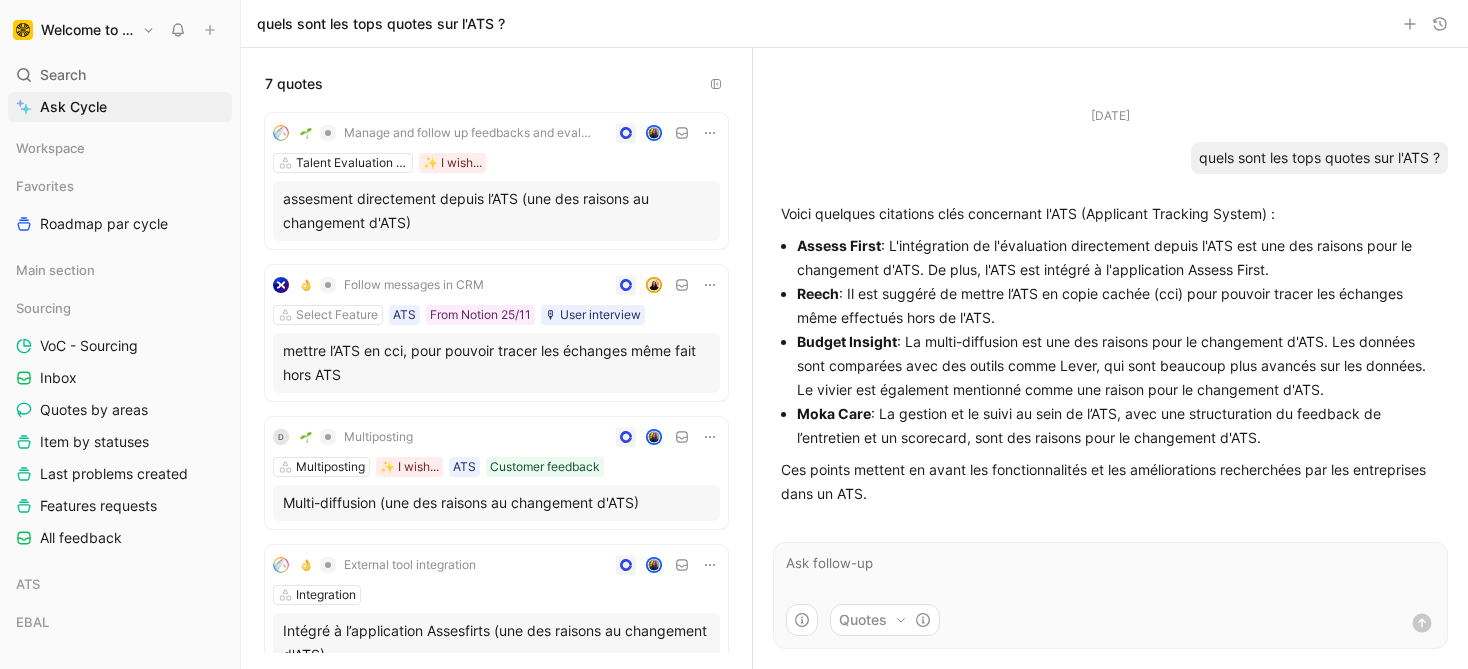 click 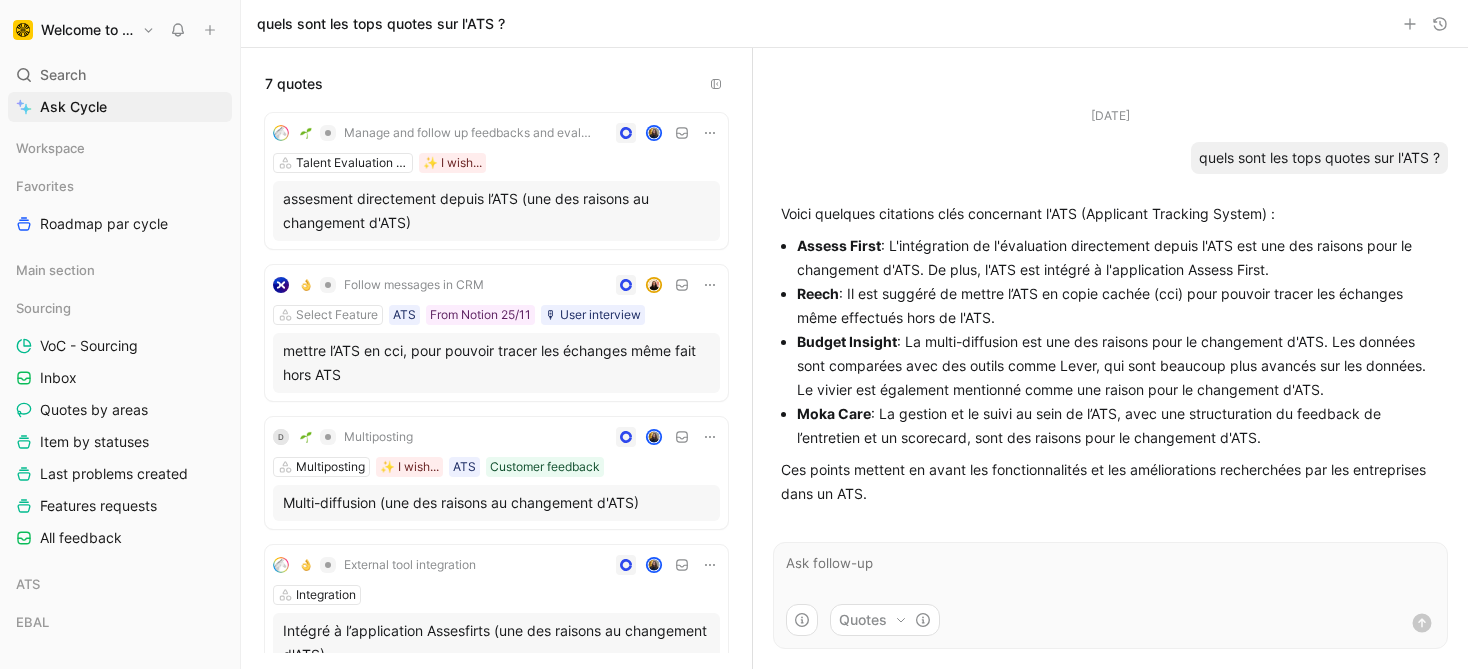 click on "Welcome to the Jungle Search ⌘ K Ask Cycle Workspace Favorites Roadmap par cycle Main section Sourcing VoC - Sourcing Inbox Quotes by areas Item by statuses Last problems created Features requests All feedback ATS EBAL
To pick up a draggable item, press the space bar.
While dragging, use the arrow keys to move the item.
Press space again to drop the item in its new position, or press escape to cancel.
Help center Invite member quels sont les tops quotes sur l'ATS ? 7   quotes Manage and follow up feedbacks and evaluations Talent Evaluation - ATS ✨ I wish... assesment directement depuis l’ATS (une des raisons au changement d'ATS) Follow messages in CRM Select Feature ATS From Notion 25/11 🎙 User interview mettre l’ATS en cci, pour pouvoir tracer les échanges même fait hors ATS D Multiposting Multiposting ✨ I wish... ATS Customer feedback Multi-diffusion (une des raisons au changement d'ATS) External tool integration Integration Talent Evaluation - ATS [DATE]" at bounding box center [734, 334] 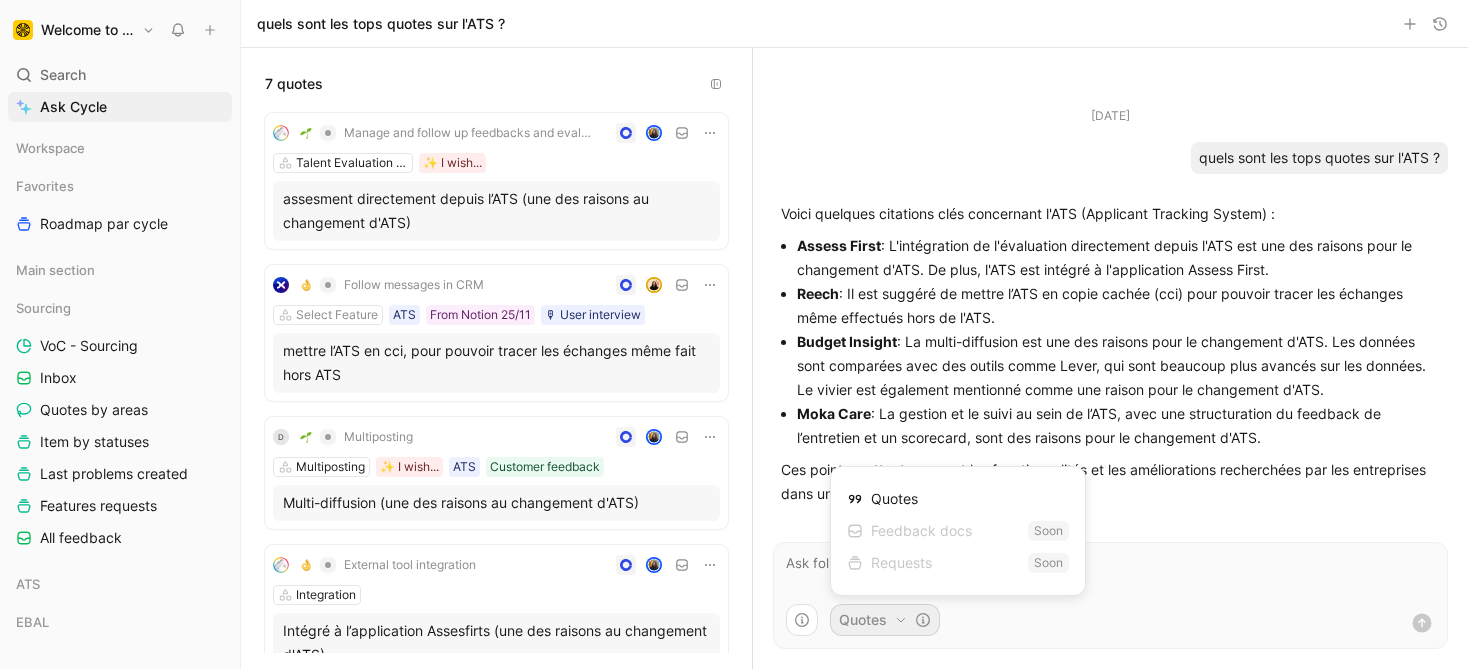click on "Quotes" at bounding box center [882, 499] 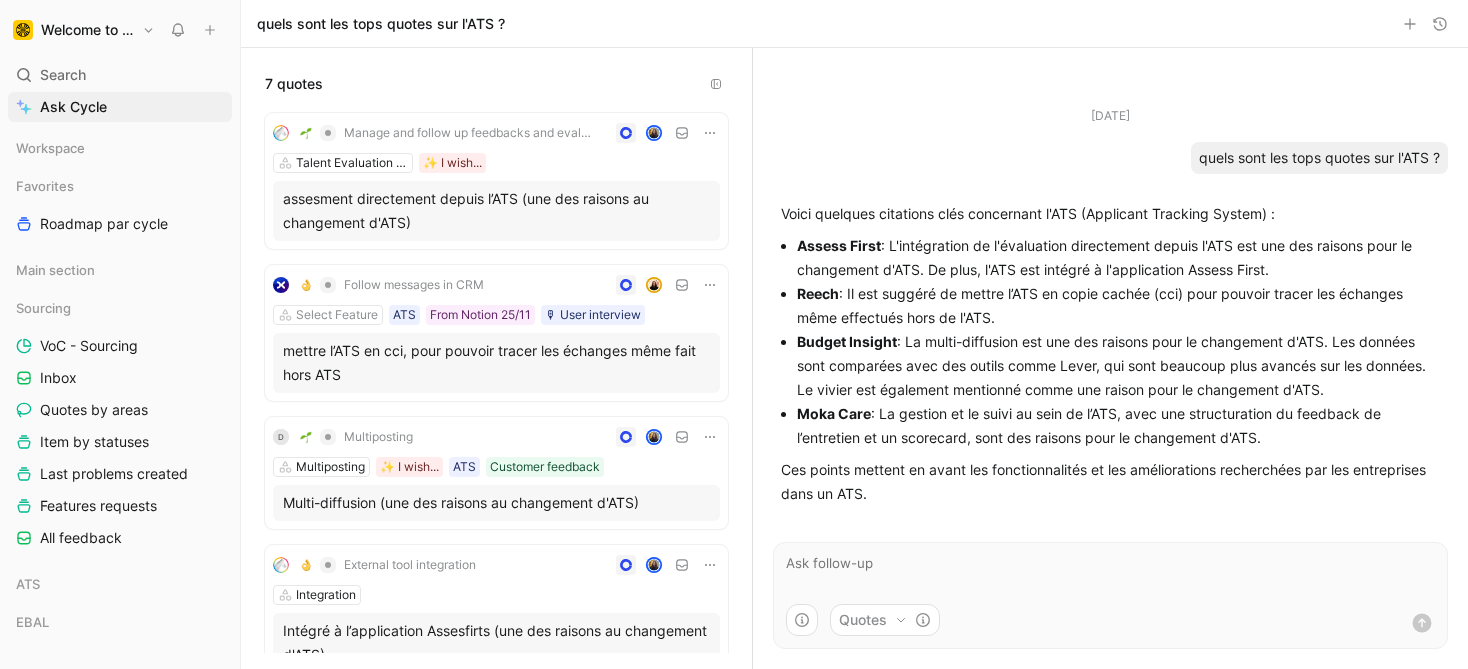 click on "Welcome to the Jungle Search ⌘ K Ask Cycle Workspace Favorites Roadmap par cycle Main section Sourcing VoC - Sourcing Inbox Quotes by areas Item by statuses Last problems created Features requests All feedback ATS EBAL
To pick up a draggable item, press the space bar.
While dragging, use the arrow keys to move the item.
Press space again to drop the item in its new position, or press escape to cancel.
Help center Invite member quels sont les tops quotes sur l'ATS ? 7   quotes Manage and follow up feedbacks and evaluations Talent Evaluation - ATS ✨ I wish... assesment directement depuis l’ATS (une des raisons au changement d'ATS) Follow messages in CRM Select Feature ATS From Notion 25/11 🎙 User interview mettre l’ATS en cci, pour pouvoir tracer les échanges même fait hors ATS D Multiposting Multiposting ✨ I wish... ATS Customer feedback Multi-diffusion (une des raisons au changement d'ATS) External tool integration Integration Talent Evaluation - ATS [DATE]" at bounding box center (734, 334) 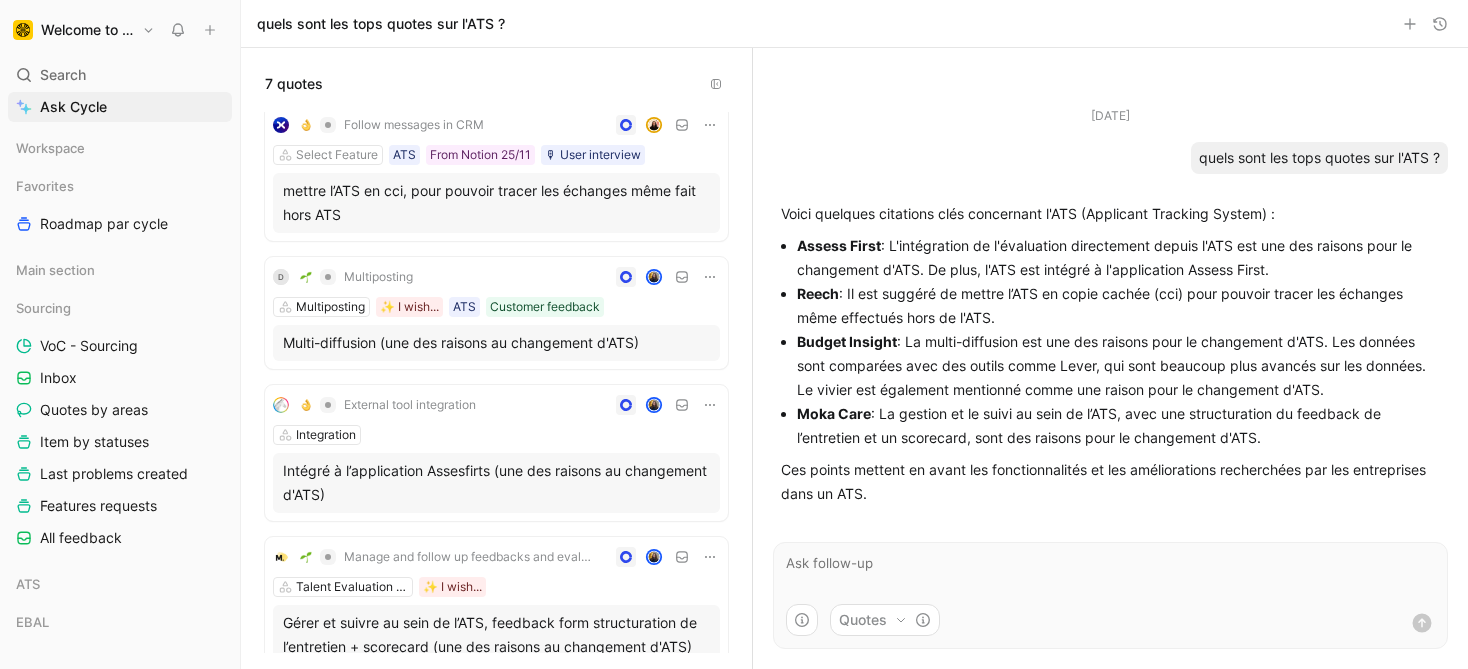 scroll, scrollTop: 0, scrollLeft: 0, axis: both 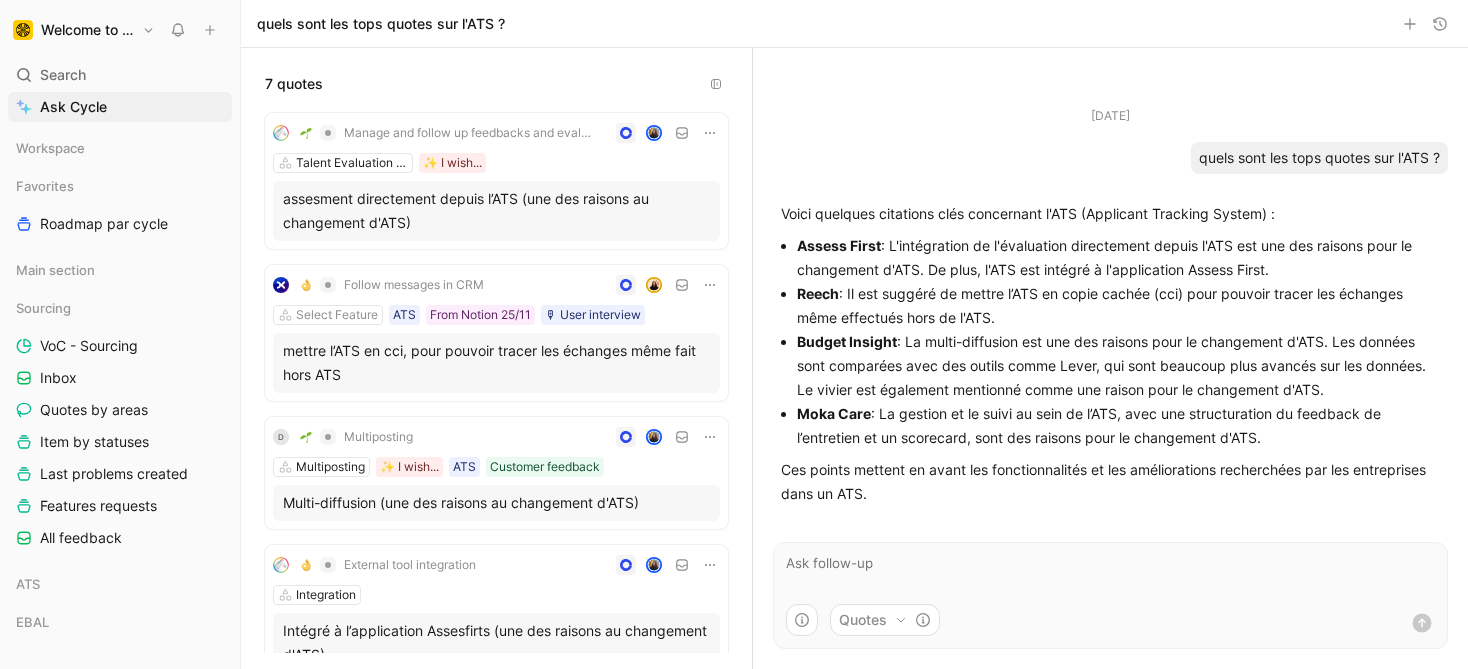 click at bounding box center [1110, 573] 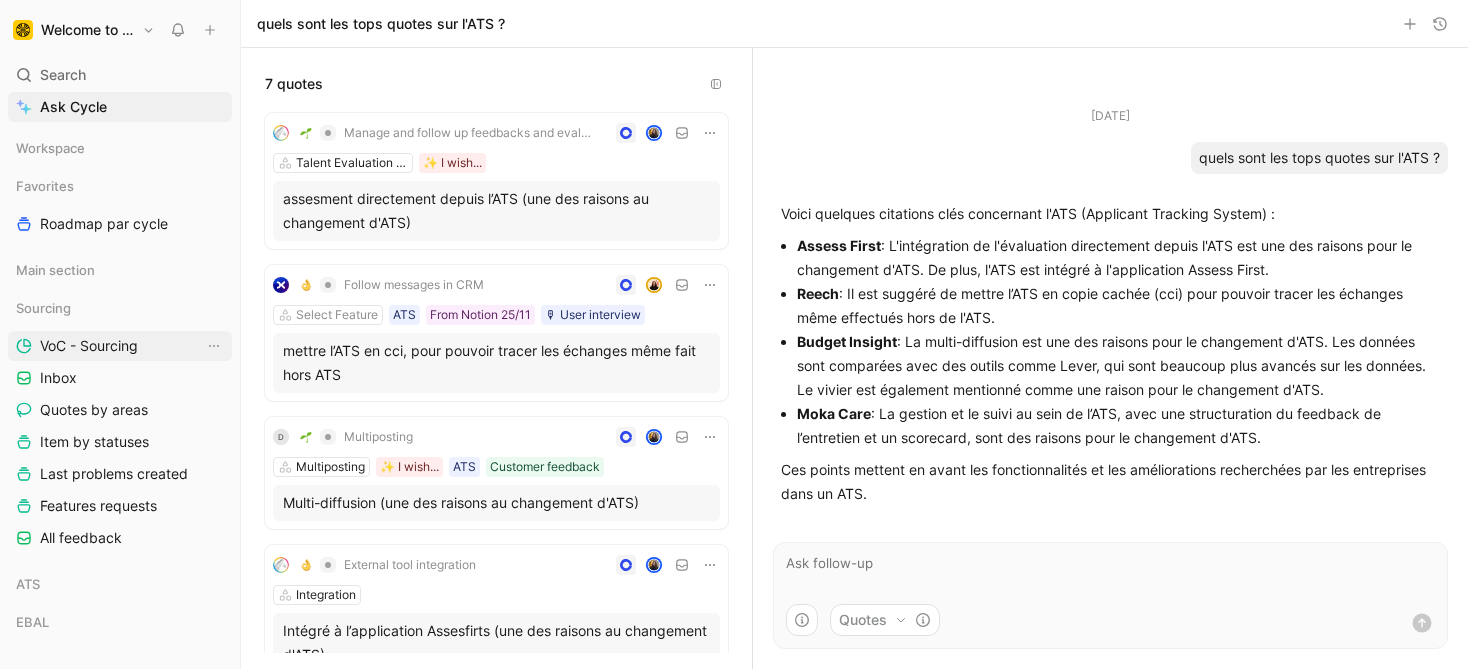 click on "VoC - Sourcing" at bounding box center [89, 346] 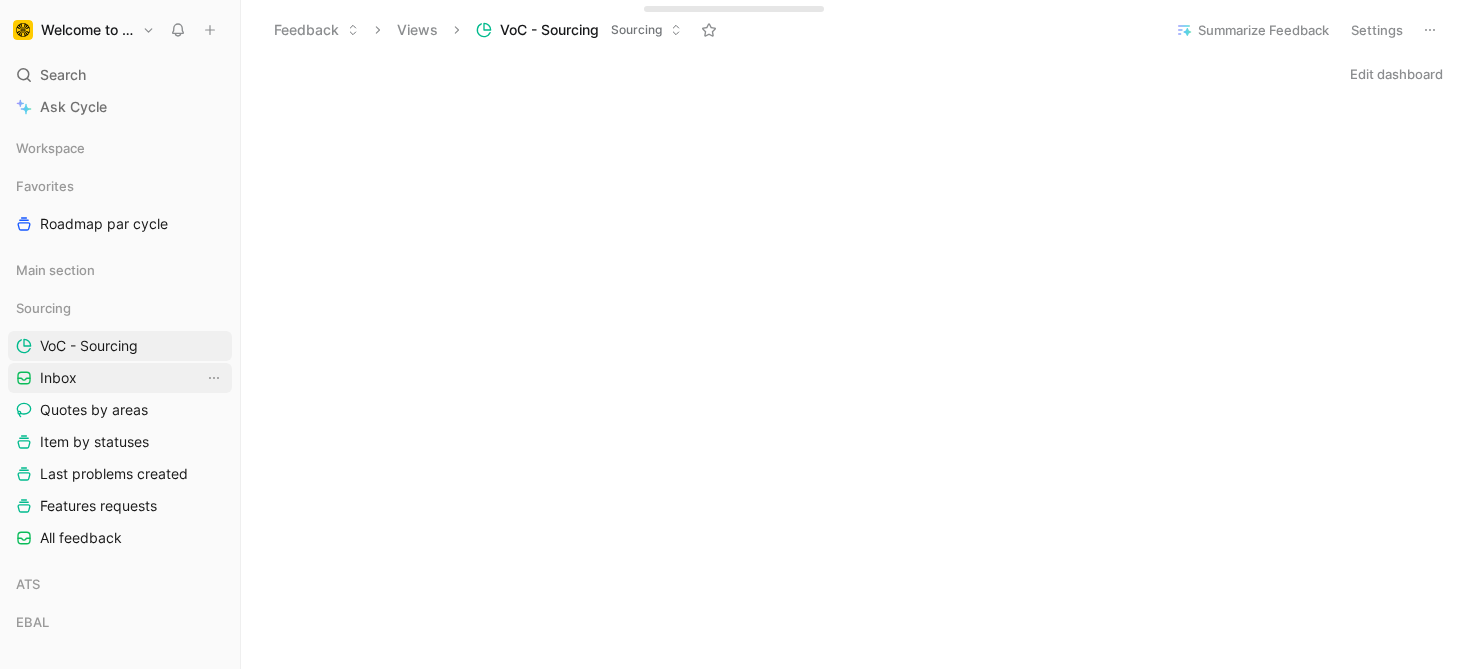 click on "Inbox" at bounding box center [120, 378] 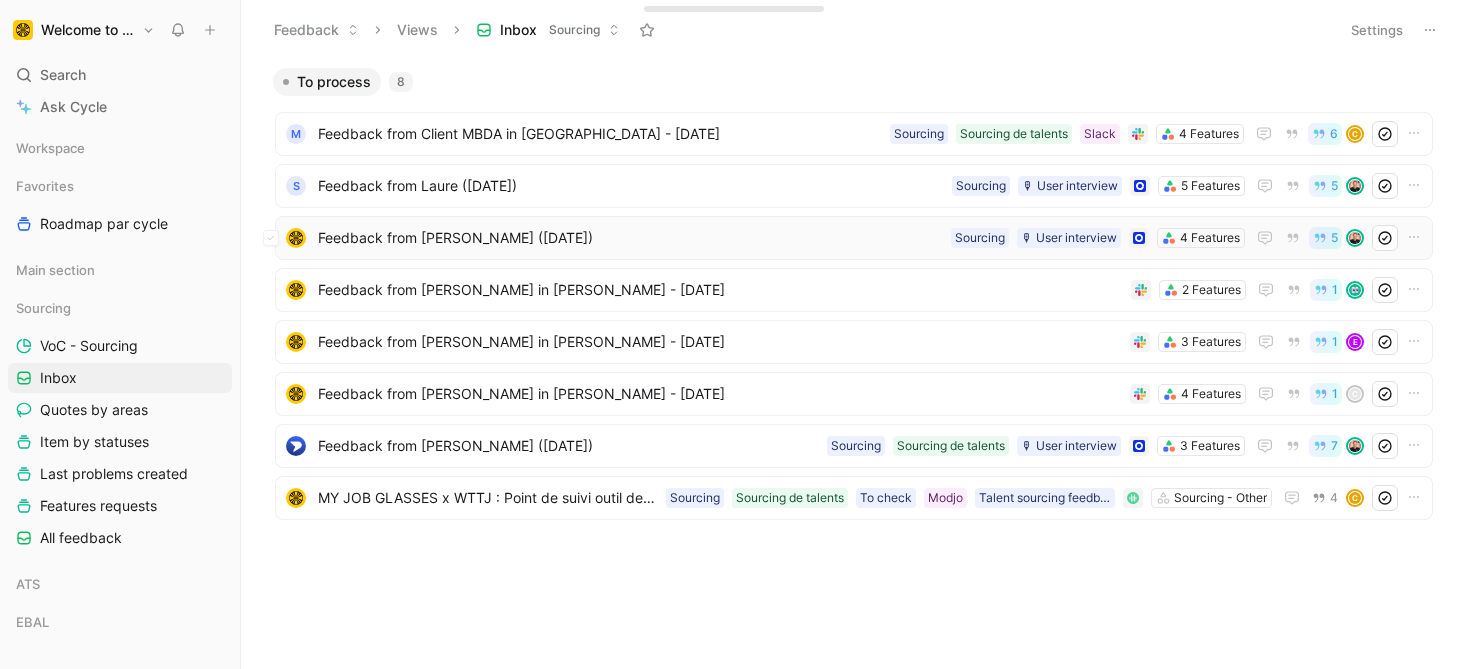 click on "Feedback from [PERSON_NAME] ([DATE])" at bounding box center (630, 238) 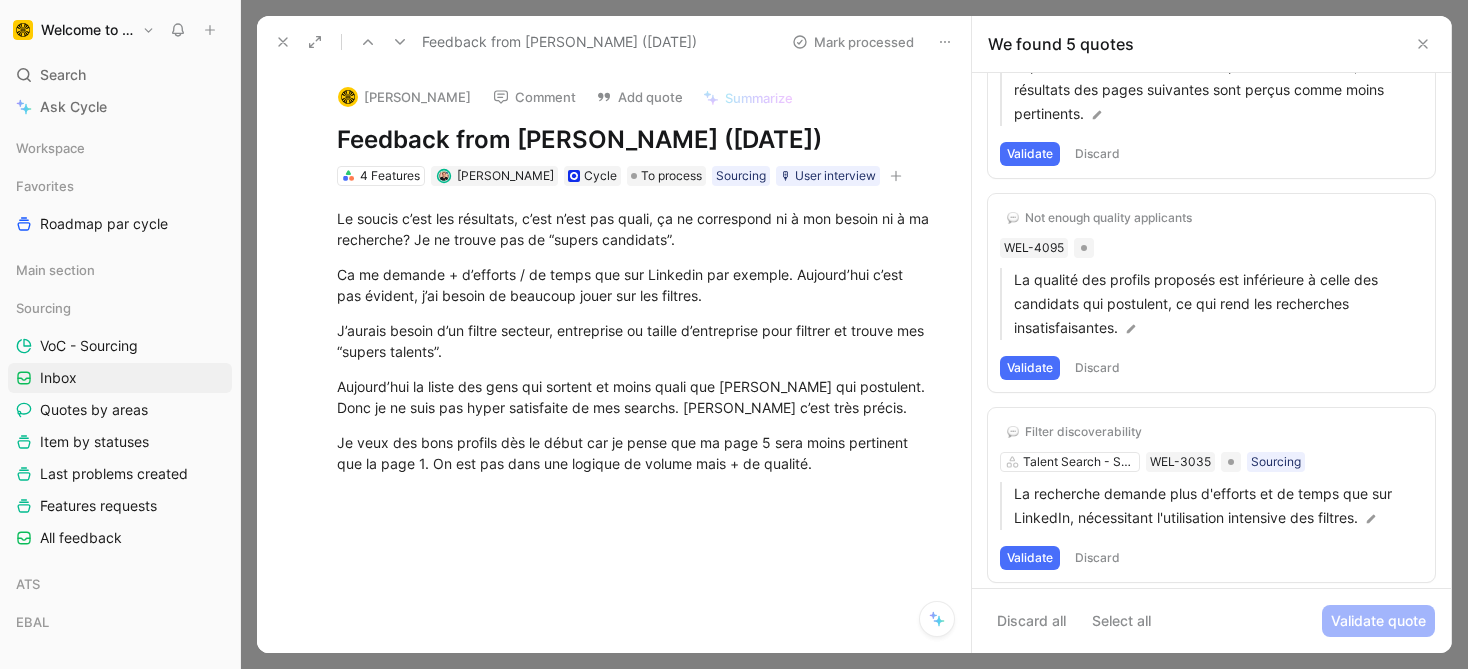 scroll, scrollTop: 0, scrollLeft: 0, axis: both 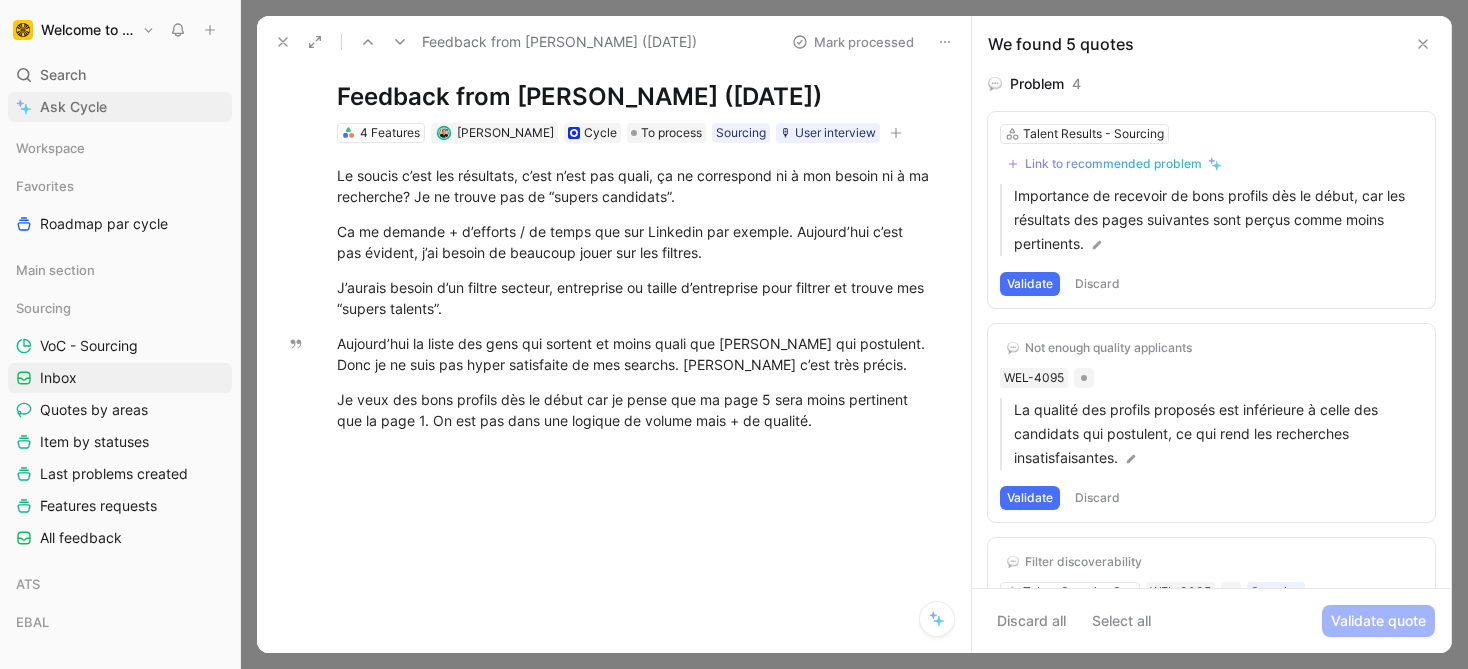click on "Ask Cycle" at bounding box center [73, 107] 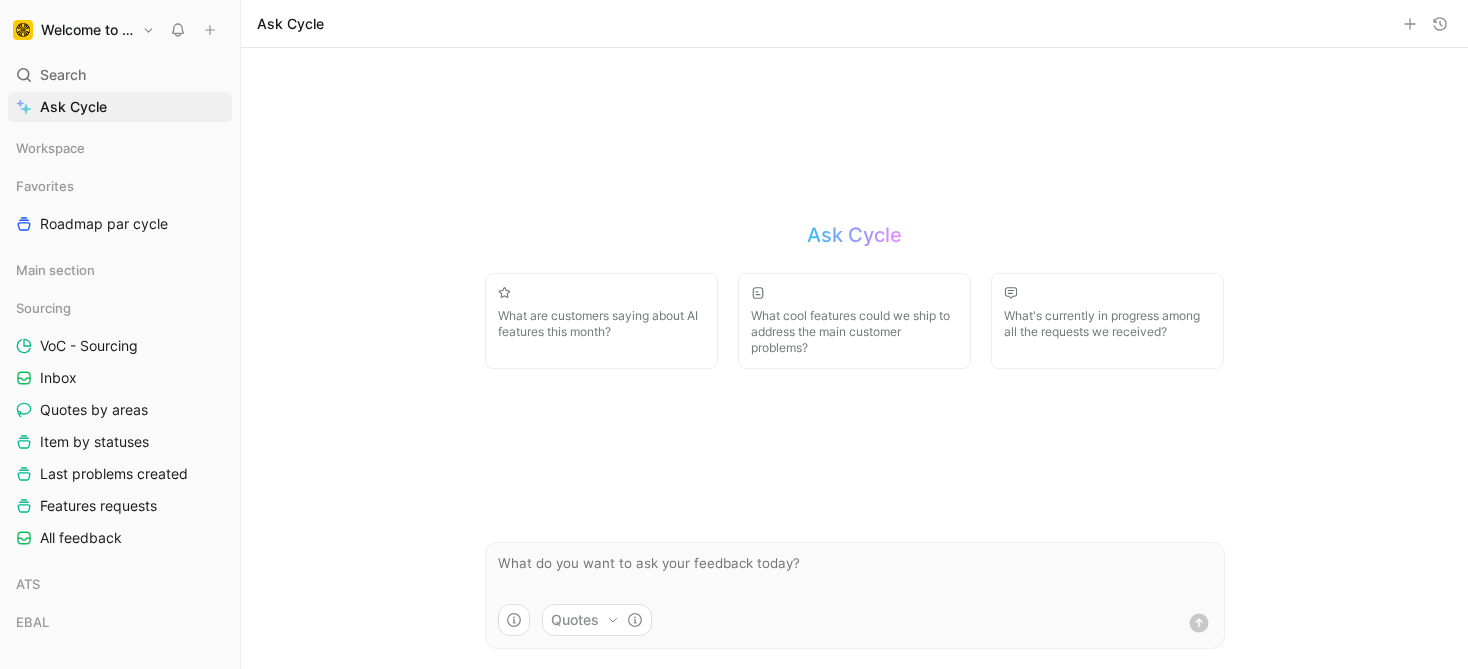 click on "Quotes" at bounding box center (597, 620) 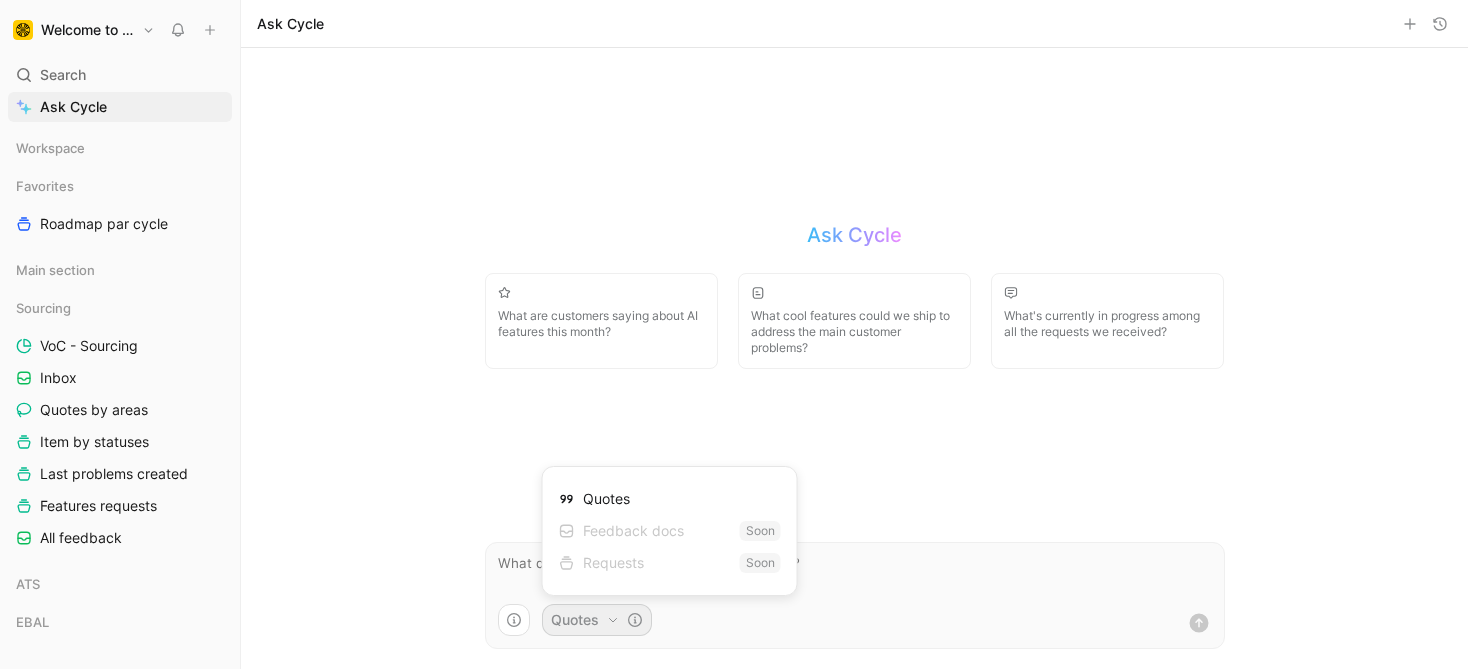click on "Quotes" at bounding box center (670, 499) 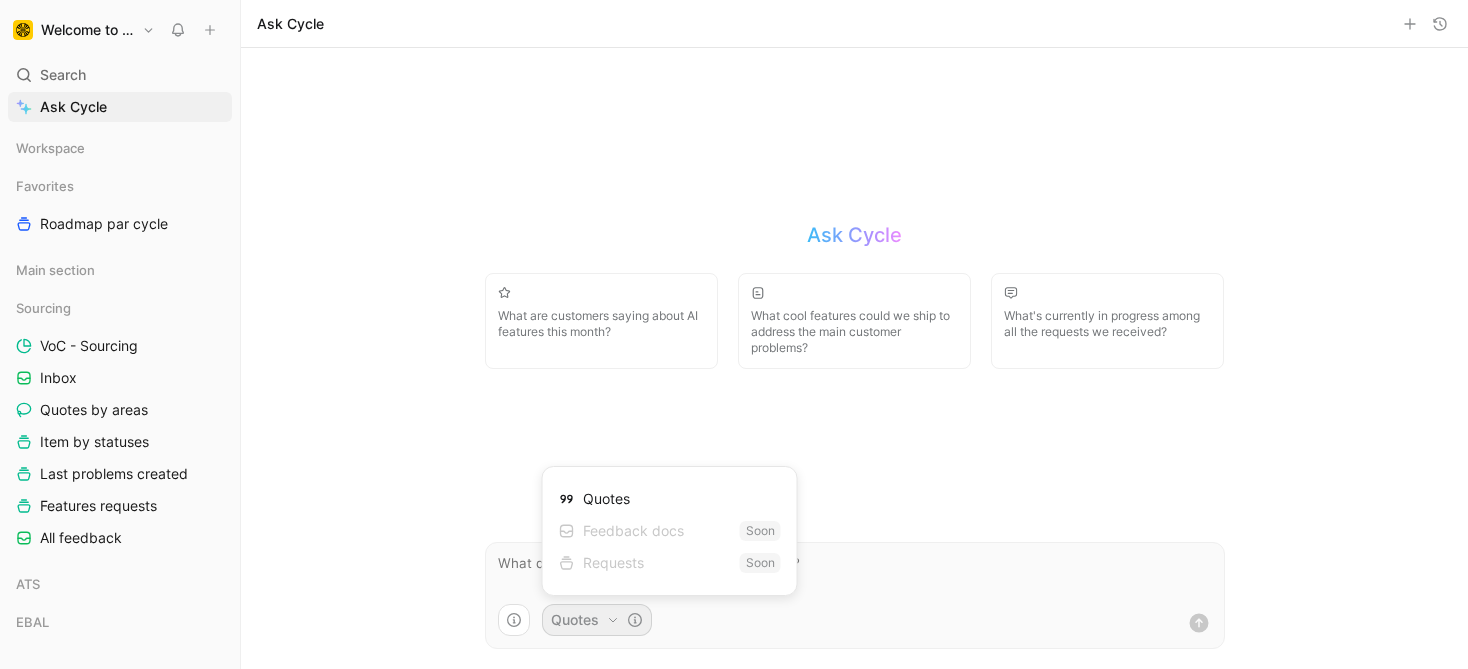 click on "Quotes" at bounding box center (594, 499) 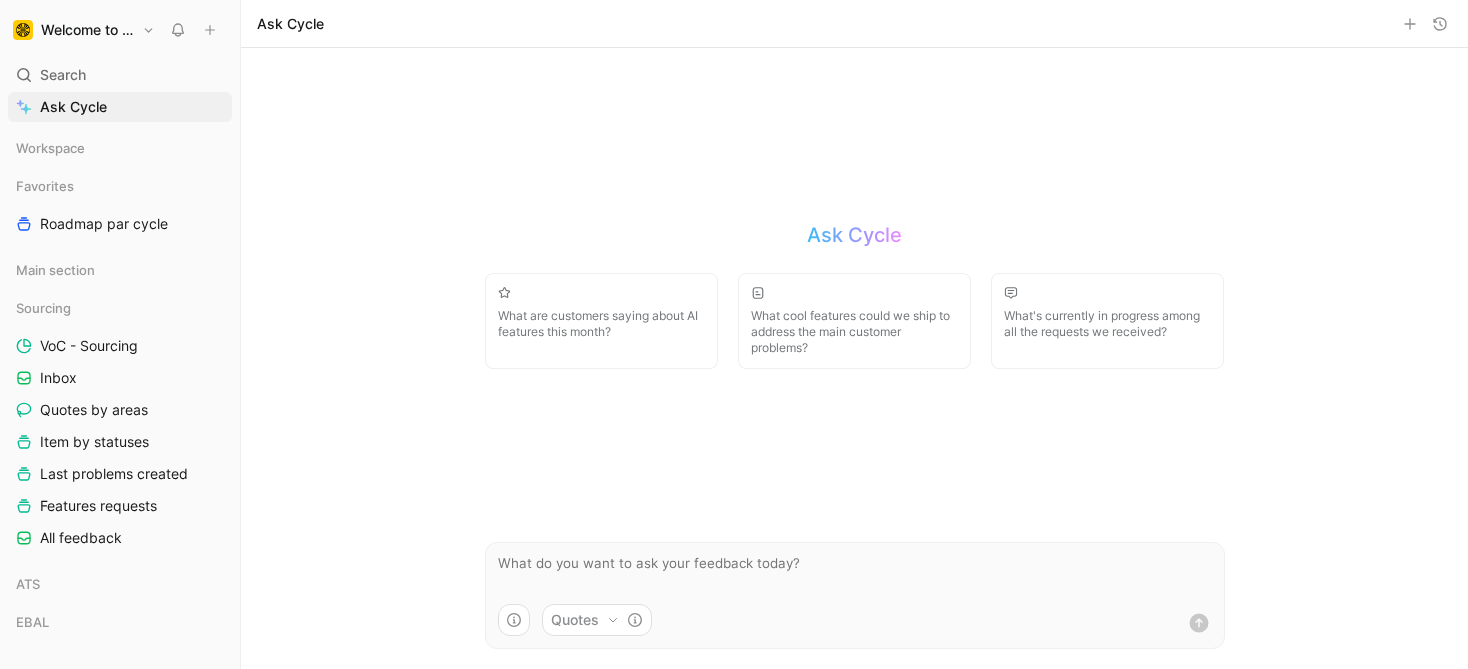 click on "Welcome to the Jungle Search ⌘ K Ask Cycle Workspace Favorites Roadmap par cycle Main section Sourcing VoC - Sourcing Inbox Quotes by areas Item by statuses Last problems created Features requests All feedback ATS EBAL
To pick up a draggable item, press the space bar.
While dragging, use the arrow keys to move the item.
Press space again to drop the item in its new position, or press escape to cancel.
Help center Invite member Ask Cycle Ask Cycle What are customers saying about AI features this month? What cool features could we ship to address the main customer problems? What's currently in progress among all the requests we received? Quotes" at bounding box center [734, 334] 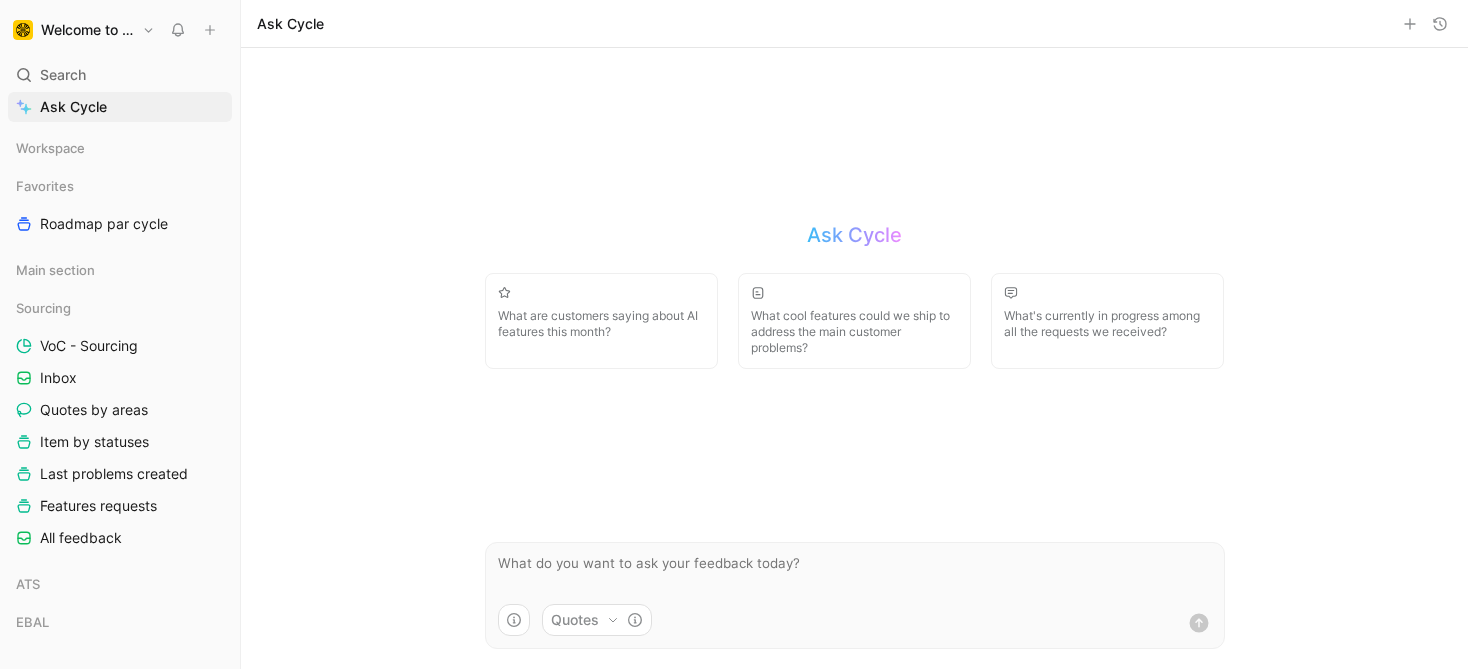 click at bounding box center [855, 573] 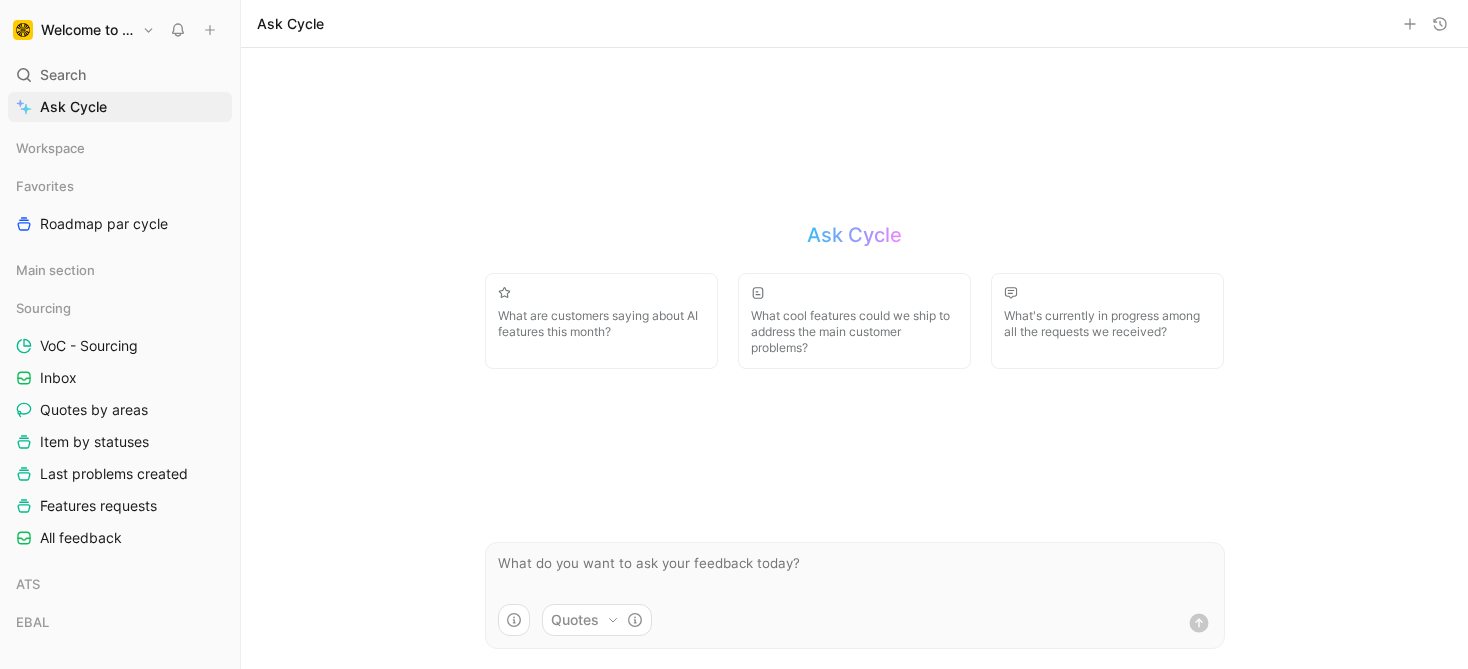 click on "Quotes" at bounding box center [597, 620] 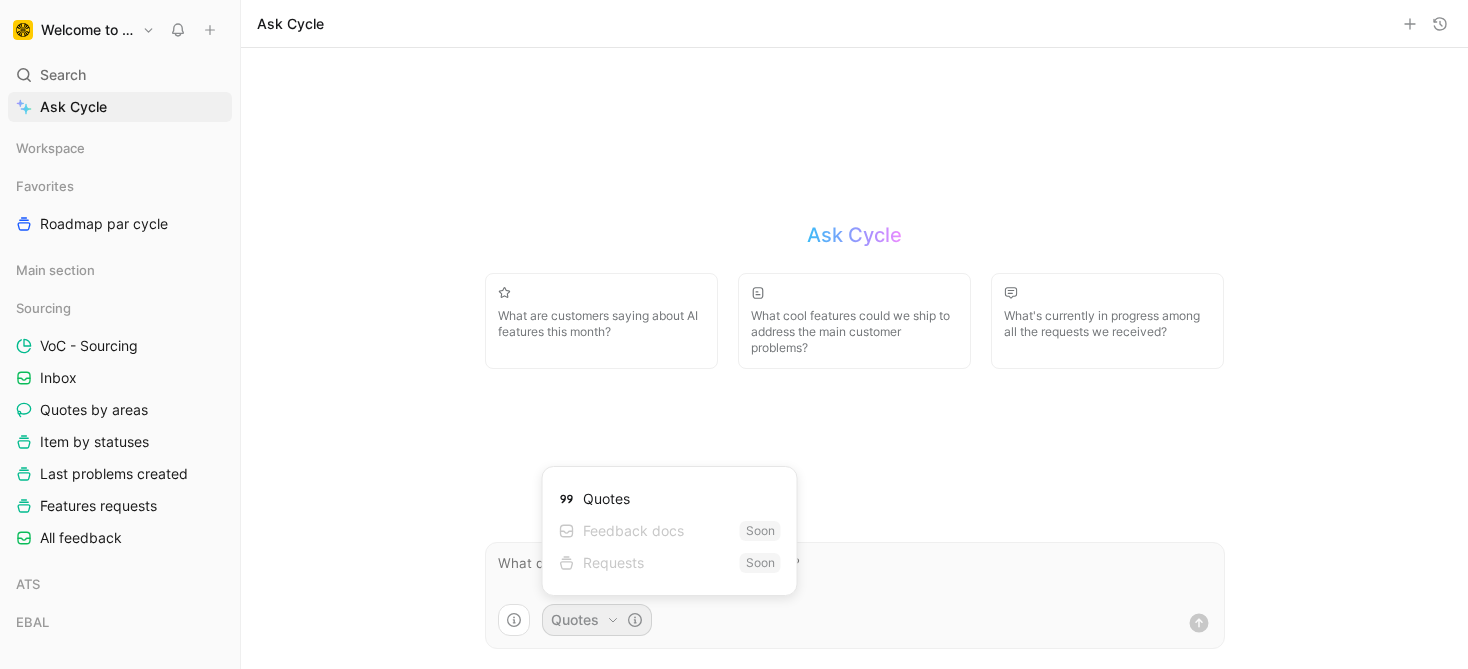 drag, startPoint x: 576, startPoint y: 499, endPoint x: 648, endPoint y: 499, distance: 72 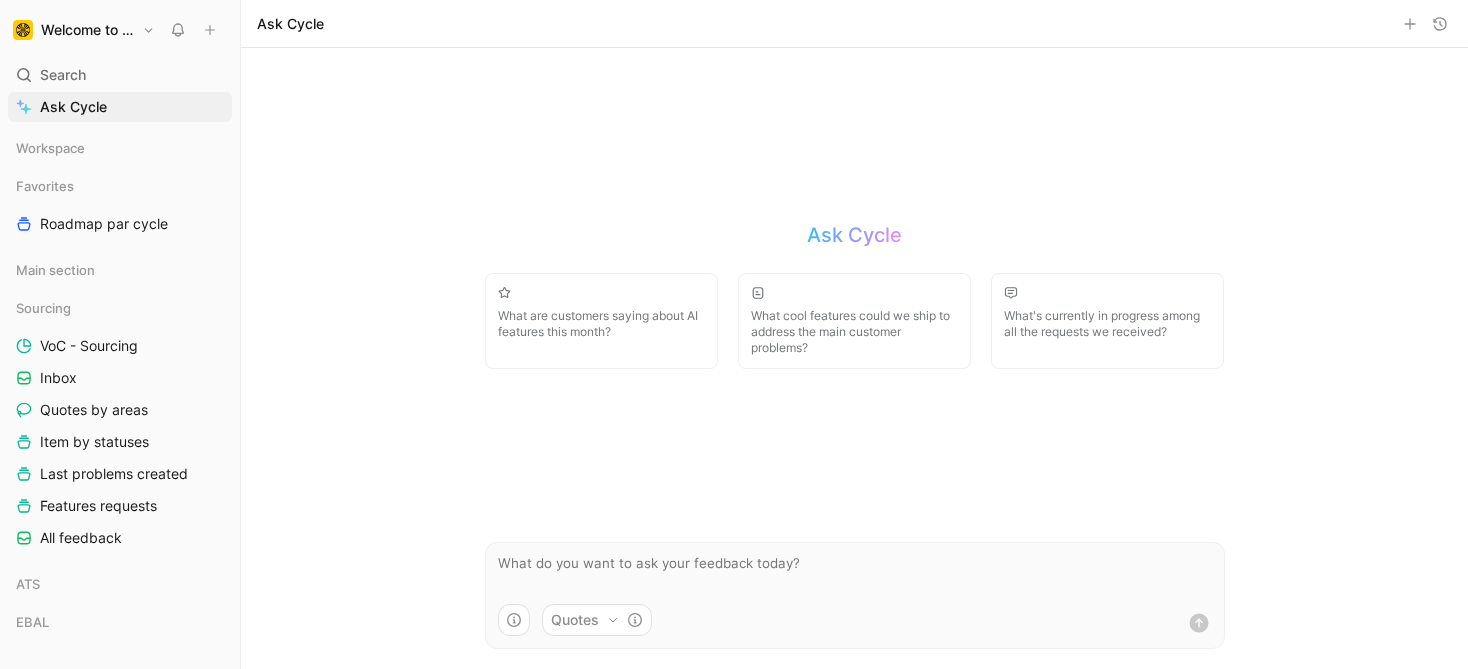 click on "Quotes" at bounding box center (597, 620) 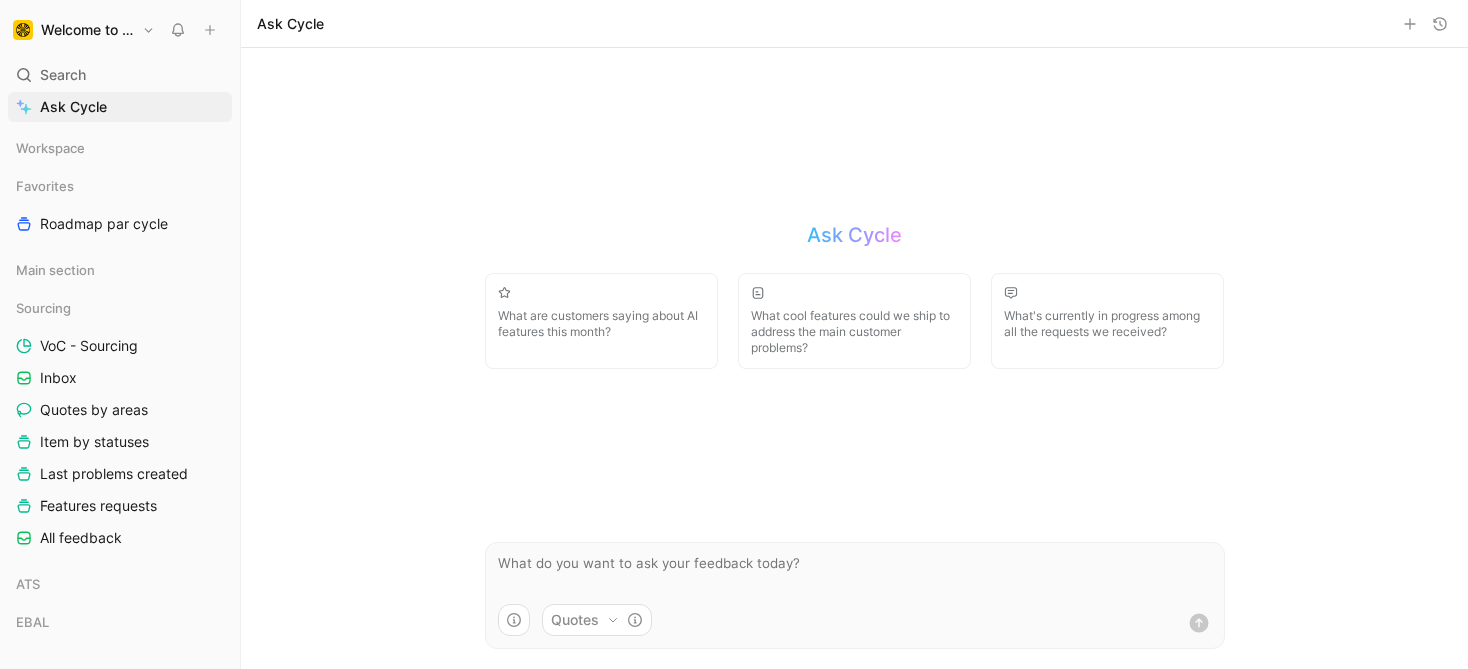 click on "Welcome to the Jungle Search ⌘ K Ask Cycle Workspace Favorites Roadmap par cycle Main section Sourcing VoC - Sourcing Inbox Quotes by areas Item by statuses Last problems created Features requests All feedback ATS EBAL
To pick up a draggable item, press the space bar.
While dragging, use the arrow keys to move the item.
Press space again to drop the item in its new position, or press escape to cancel.
Help center Invite member Ask Cycle Ask Cycle What are customers saying about AI features this month? What cool features could we ship to address the main customer problems? What's currently in progress among all the requests we received? Quotes" at bounding box center (734, 334) 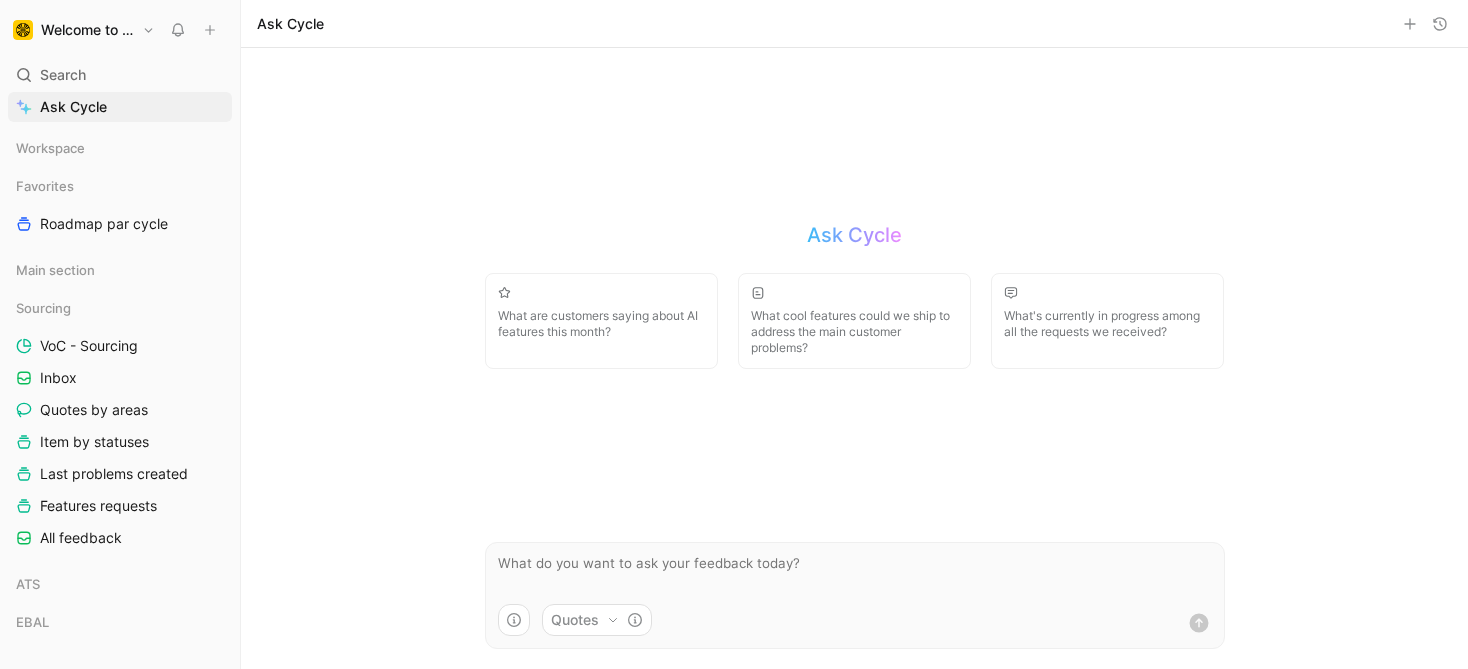 click on "Quotes" at bounding box center (597, 620) 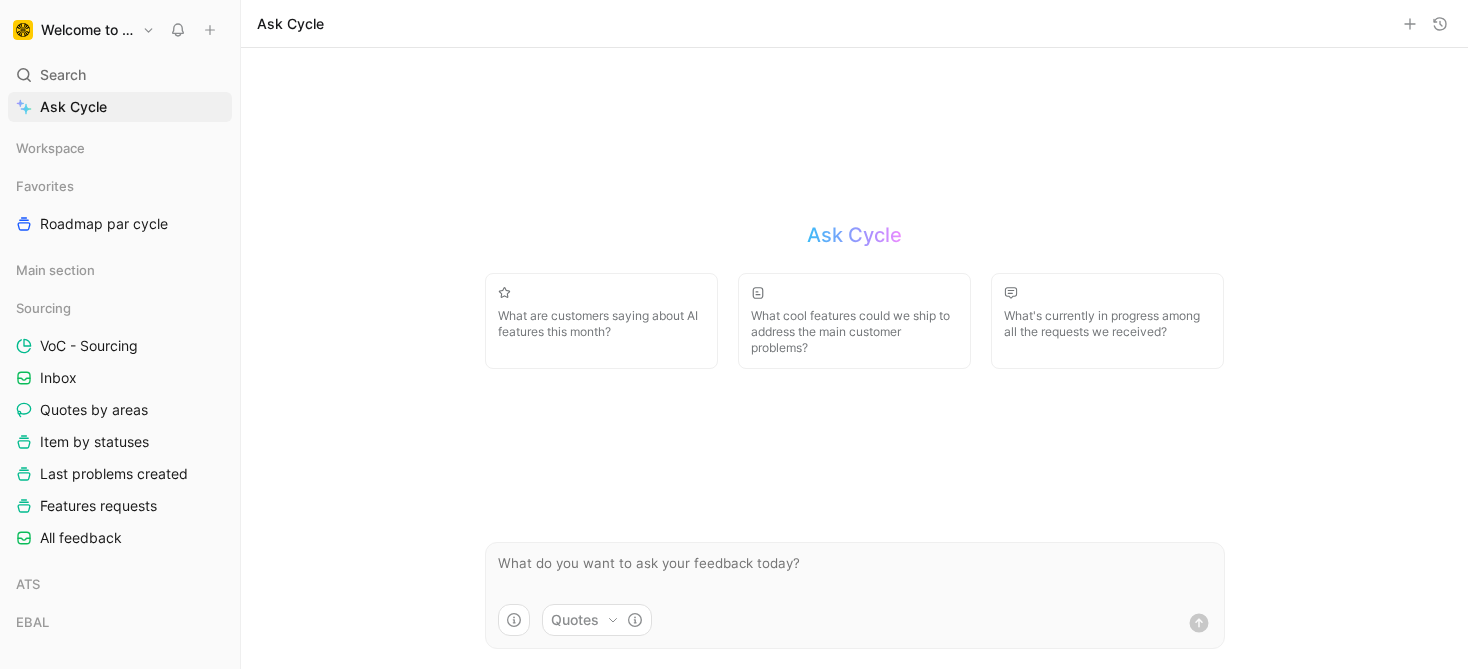 click on "Welcome to the Jungle Search ⌘ K Ask Cycle Workspace Favorites Roadmap par cycle Main section Sourcing VoC - Sourcing Inbox Quotes by areas Item by statuses Last problems created Features requests All feedback ATS EBAL
To pick up a draggable item, press the space bar.
While dragging, use the arrow keys to move the item.
Press space again to drop the item in its new position, or press escape to cancel.
Help center Invite member Ask Cycle Ask Cycle What are customers saying about AI features this month? What cool features could we ship to address the main customer problems? What's currently in progress among all the requests we received? Quotes" at bounding box center [734, 334] 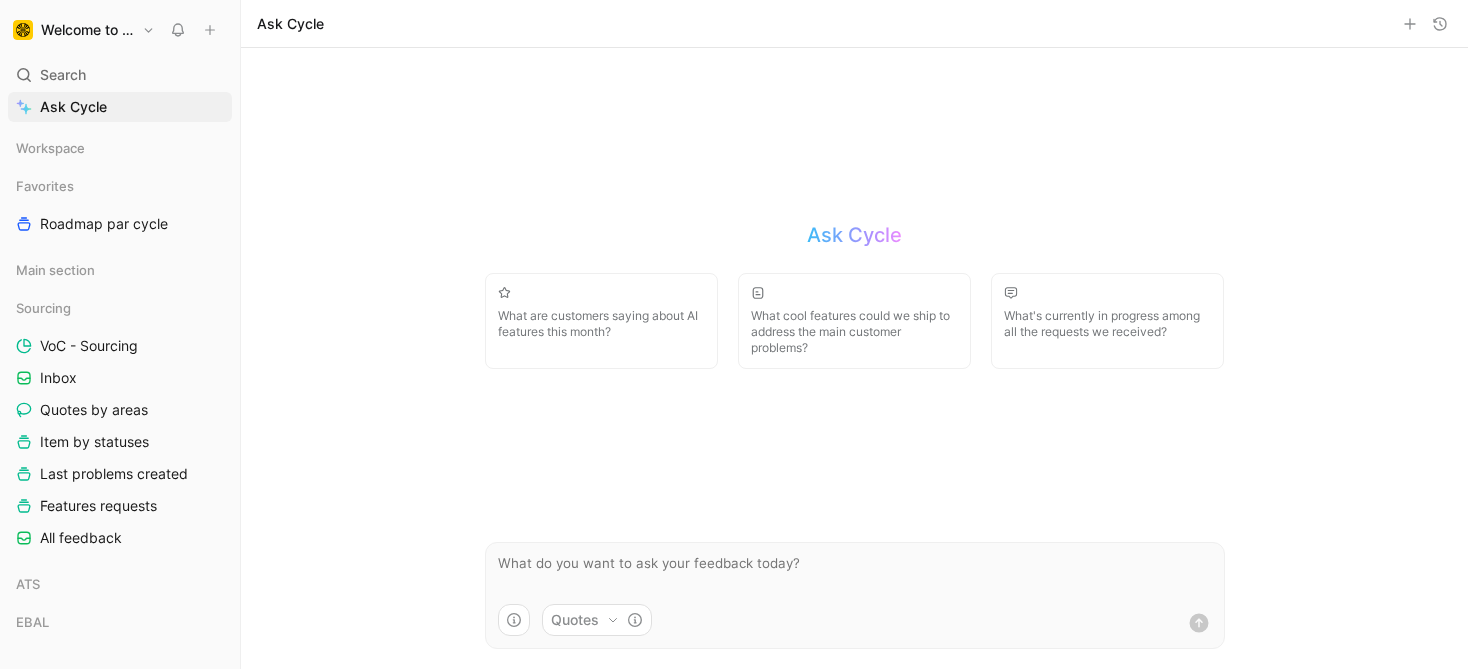 click at bounding box center (855, 573) 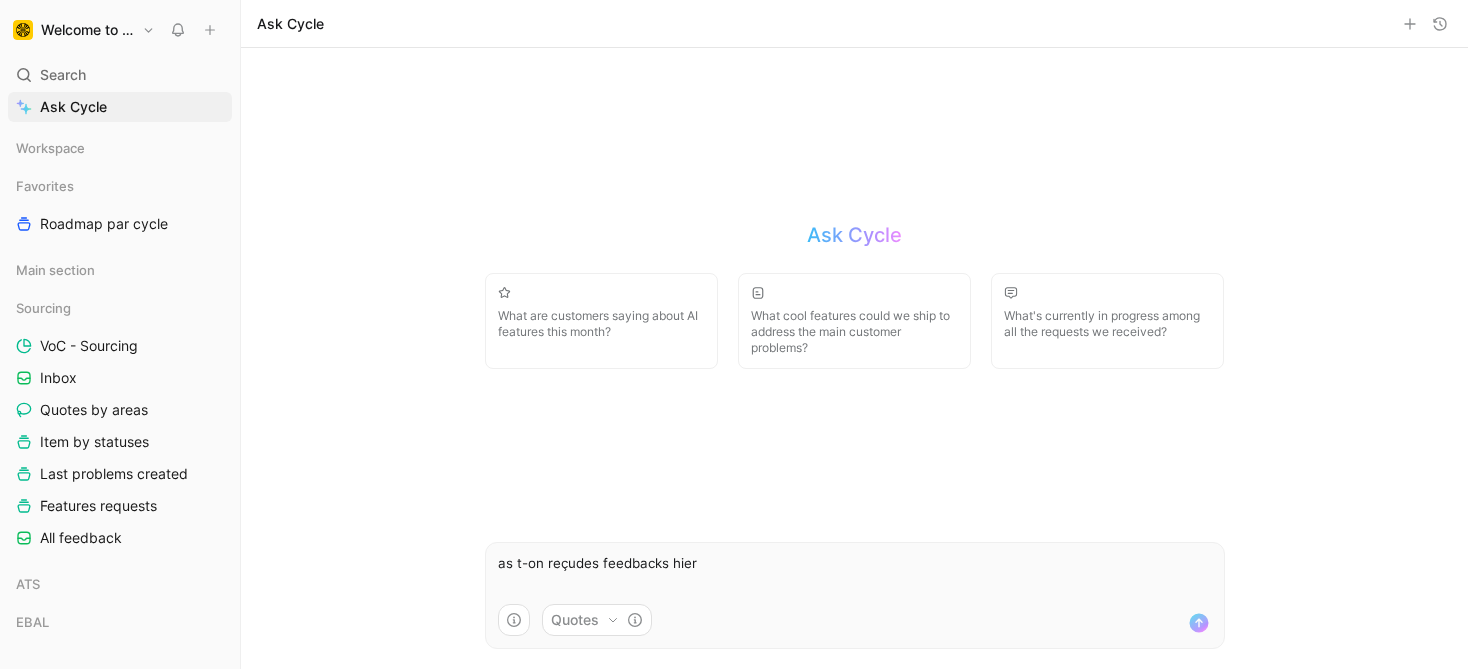 type on "as t-on reçudes feedbacks hier ?" 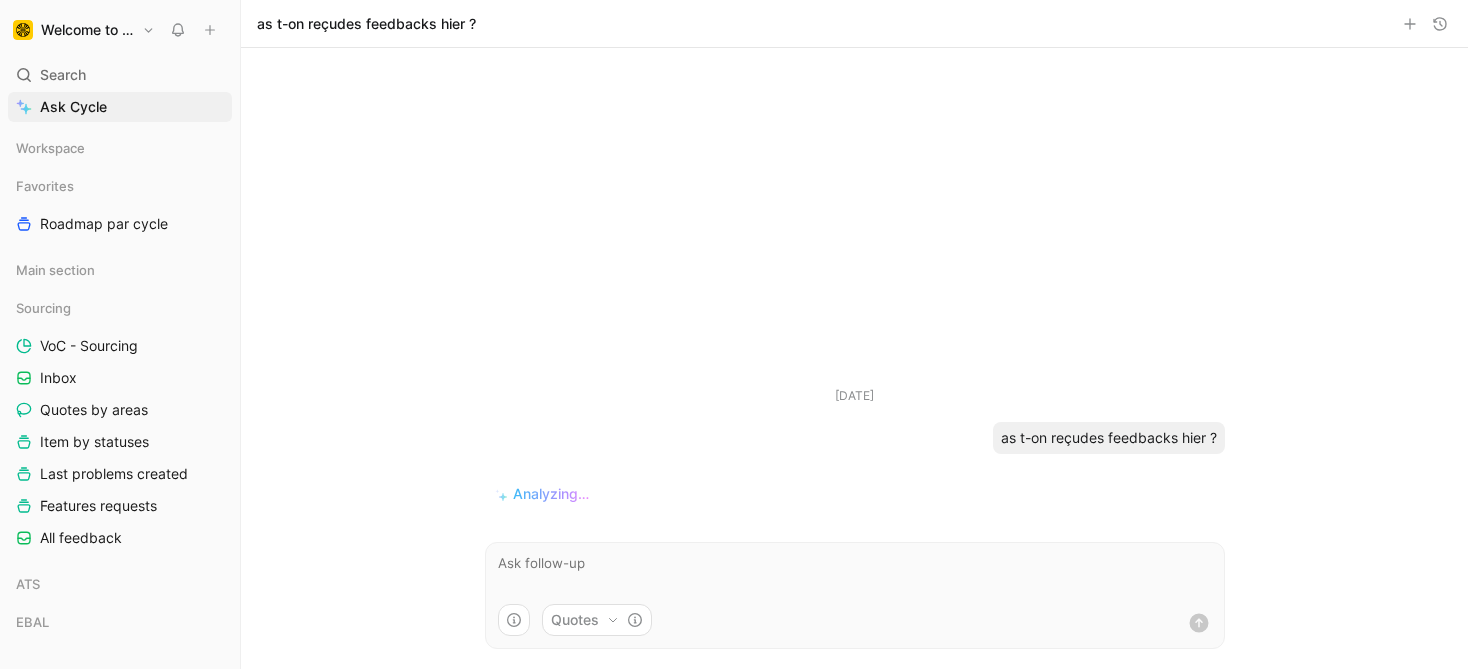 click at bounding box center [855, 573] 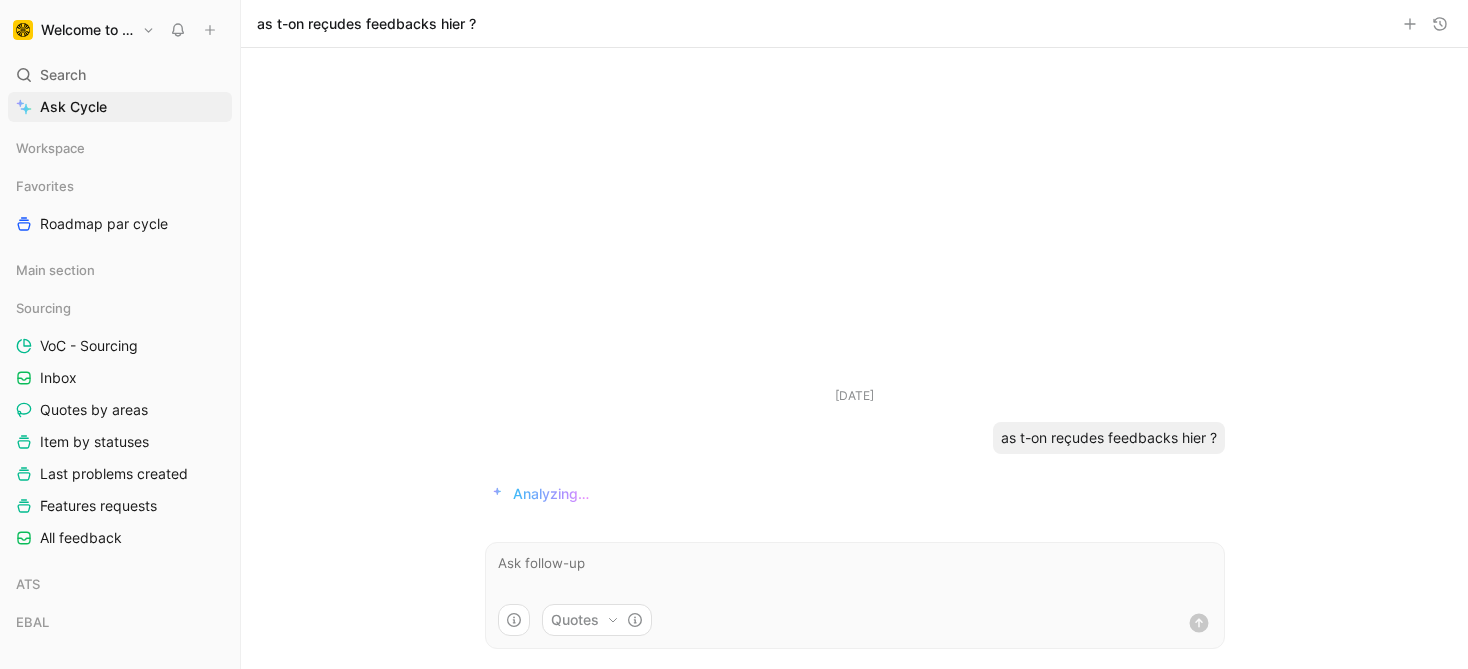 click at bounding box center [855, 573] 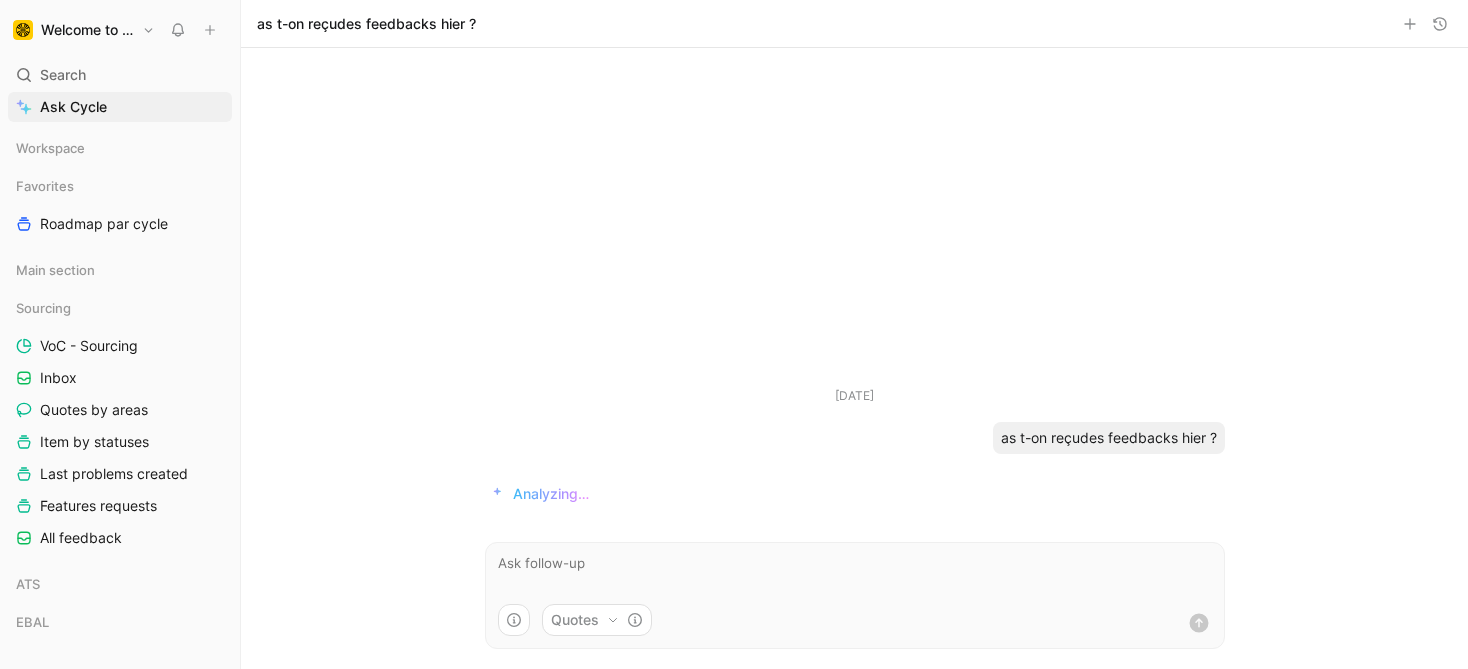 click on "as t-on reçudes feedbacks hier ?" at bounding box center (366, 24) 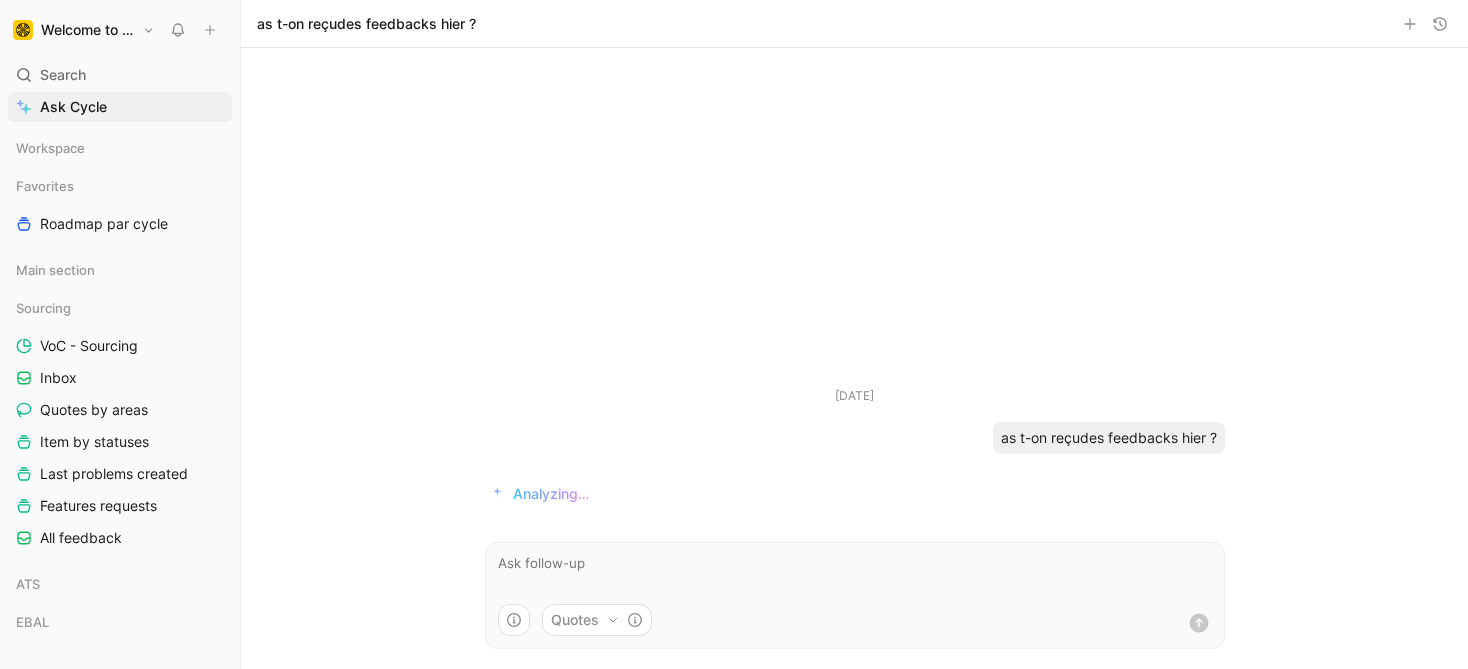 click at bounding box center [855, 573] 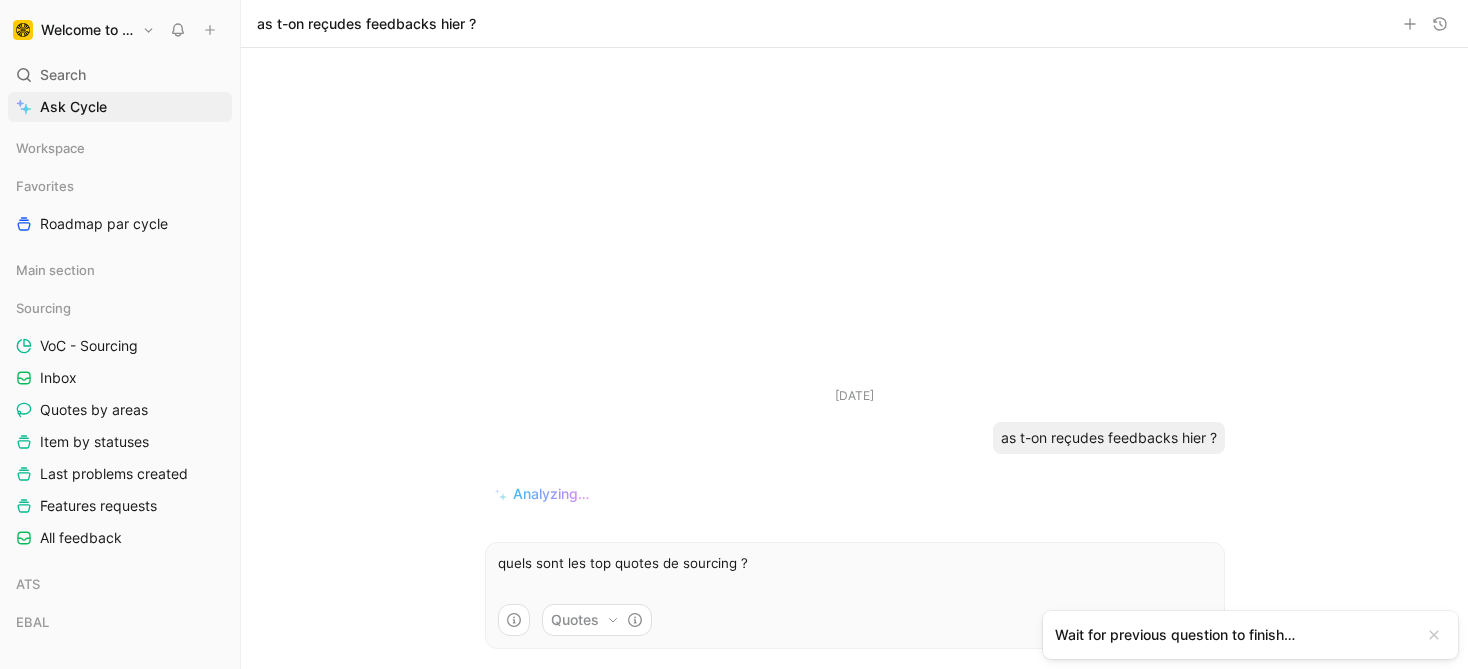 type on "quels sont les top quotes de sourcing ?" 